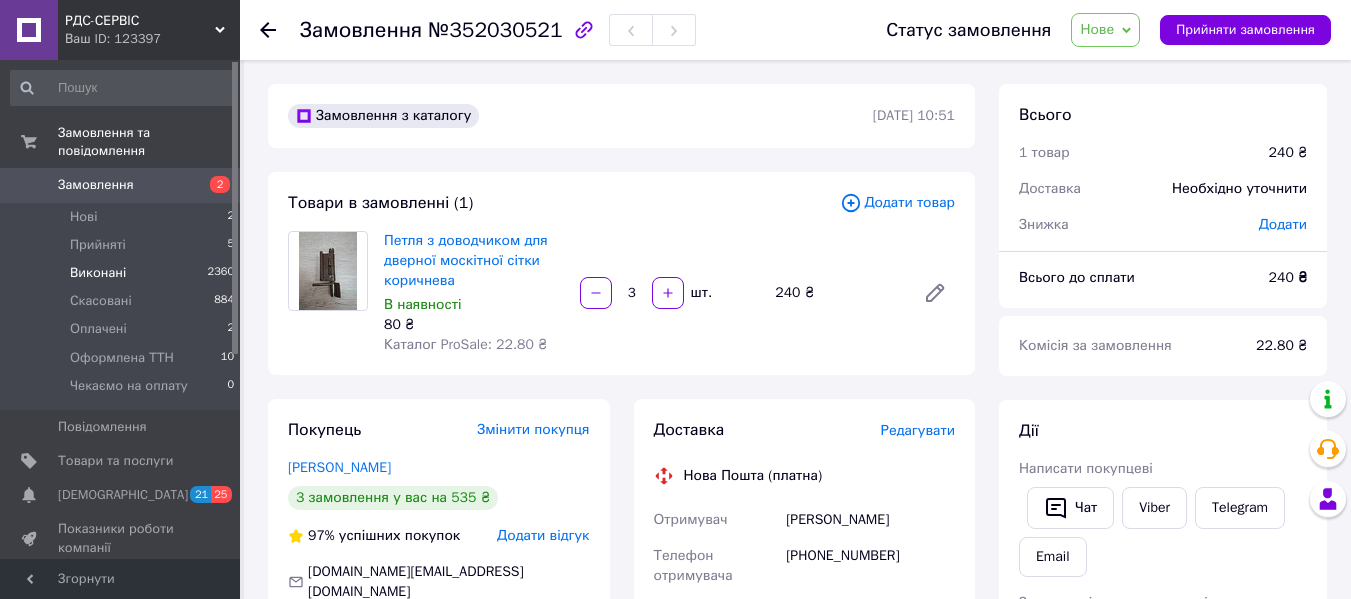 scroll, scrollTop: 200, scrollLeft: 0, axis: vertical 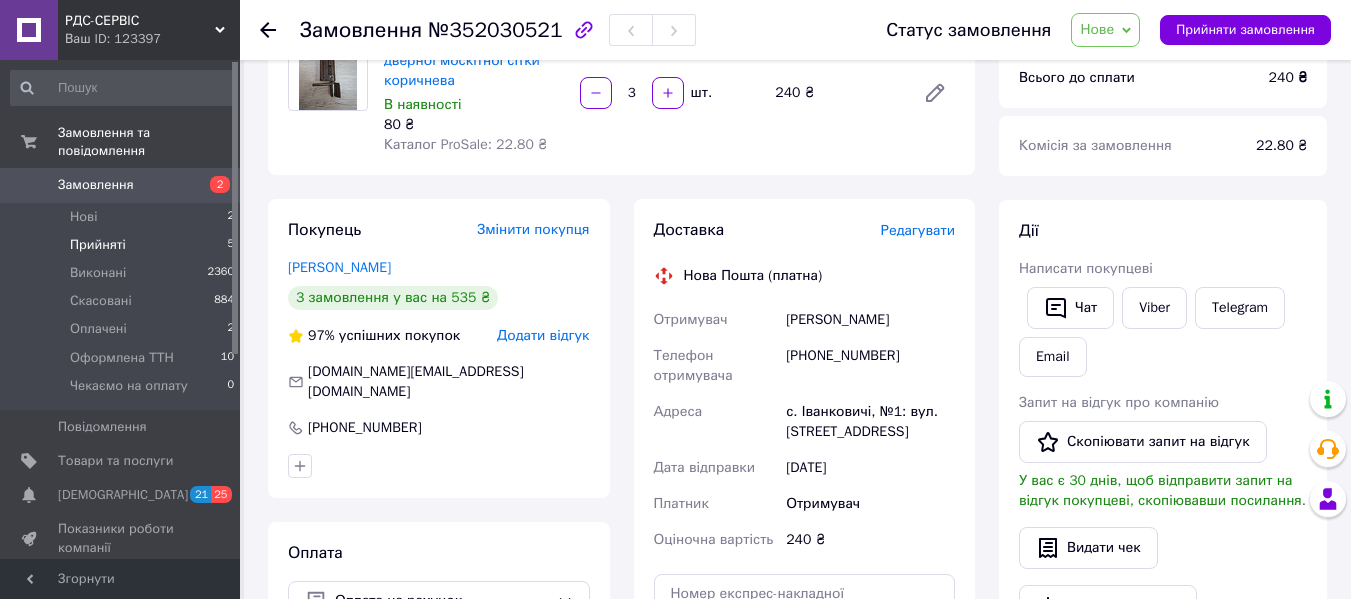 click on "Прийняті" at bounding box center [98, 245] 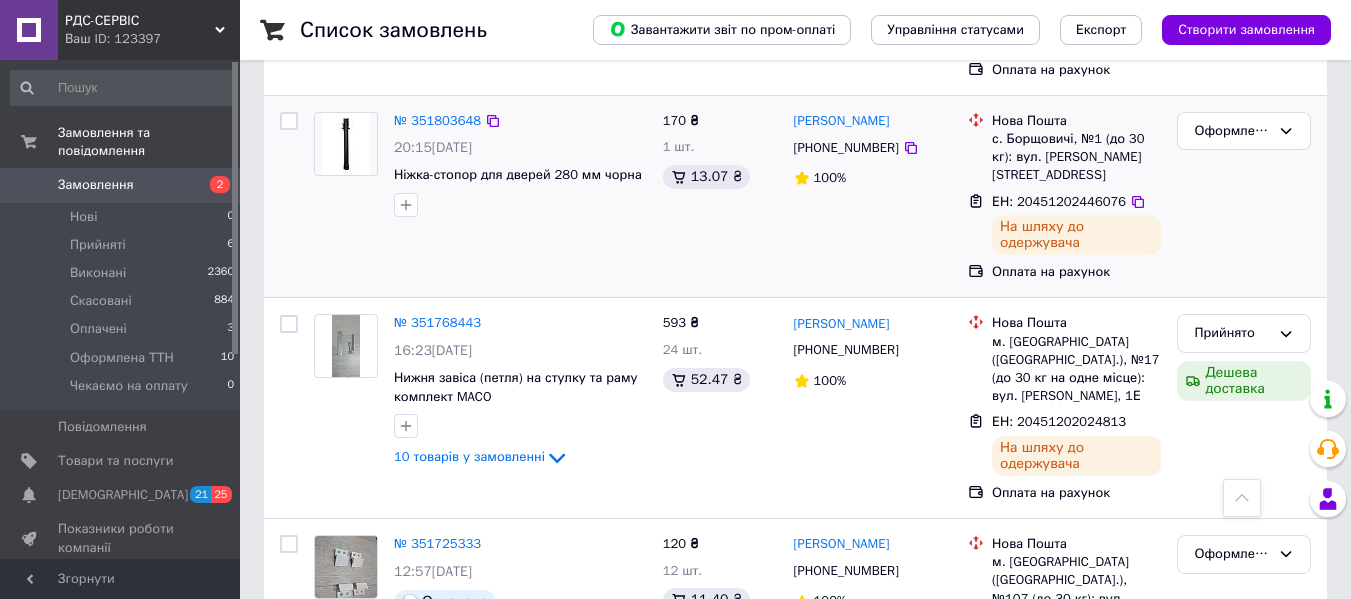 scroll, scrollTop: 1700, scrollLeft: 0, axis: vertical 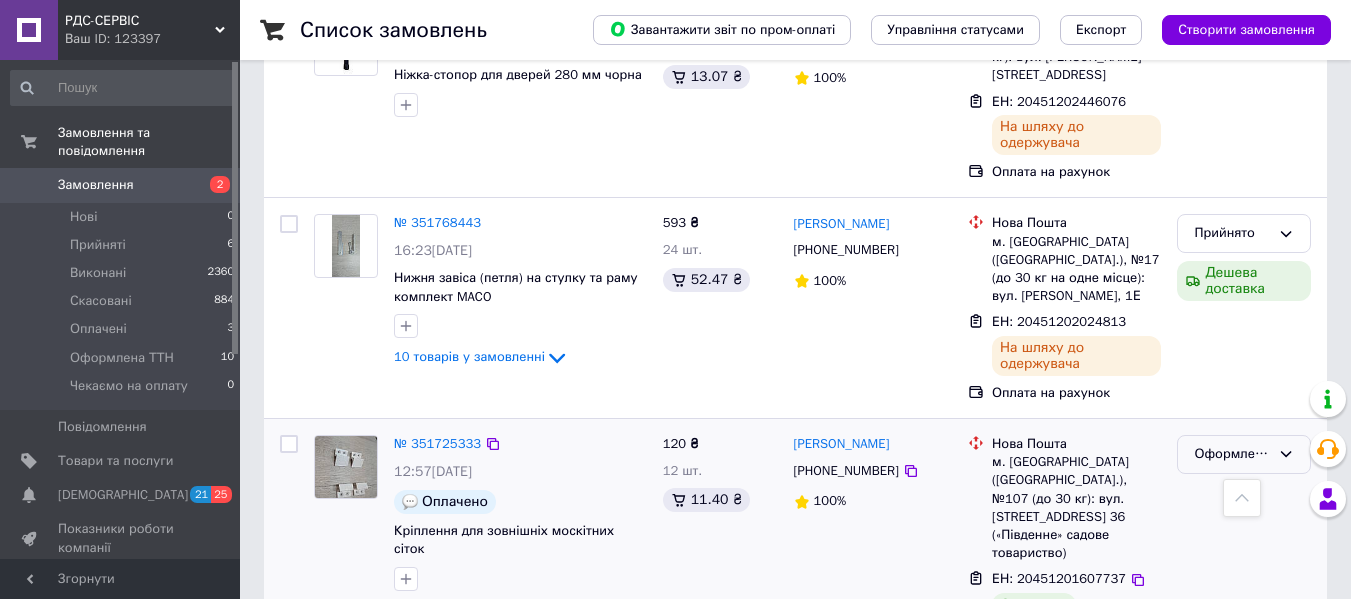 click on "Оформлена ТТН" at bounding box center (1232, 454) 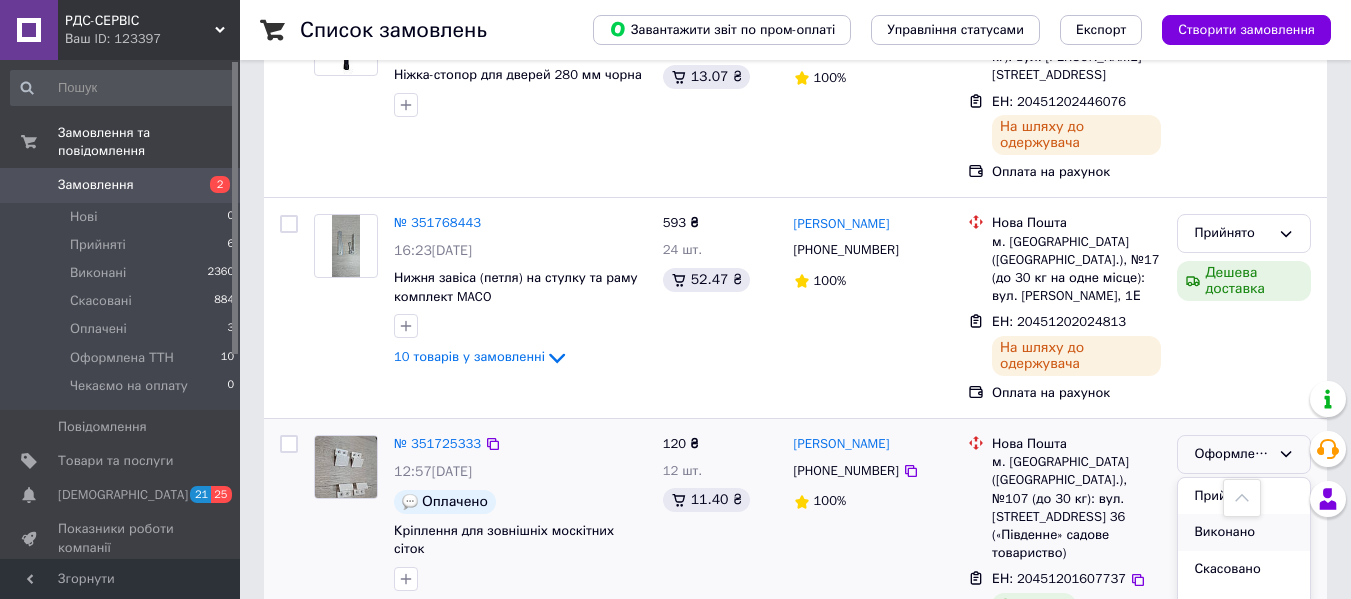 click on "Виконано" at bounding box center [1244, 532] 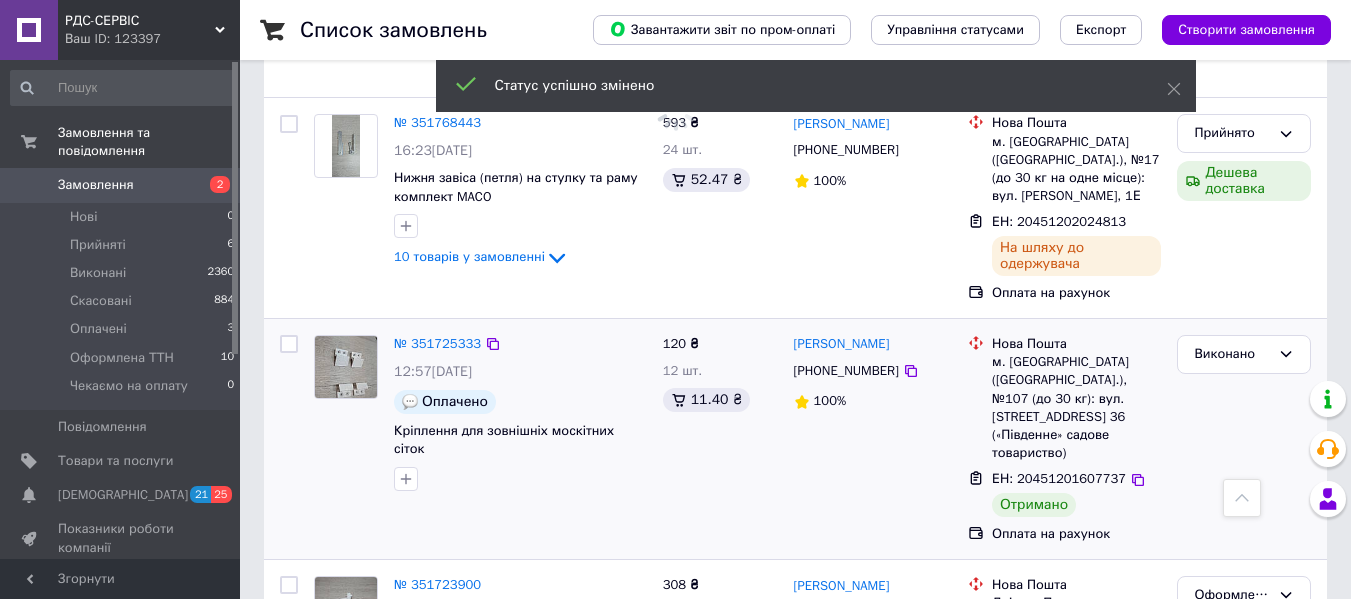 scroll, scrollTop: 1900, scrollLeft: 0, axis: vertical 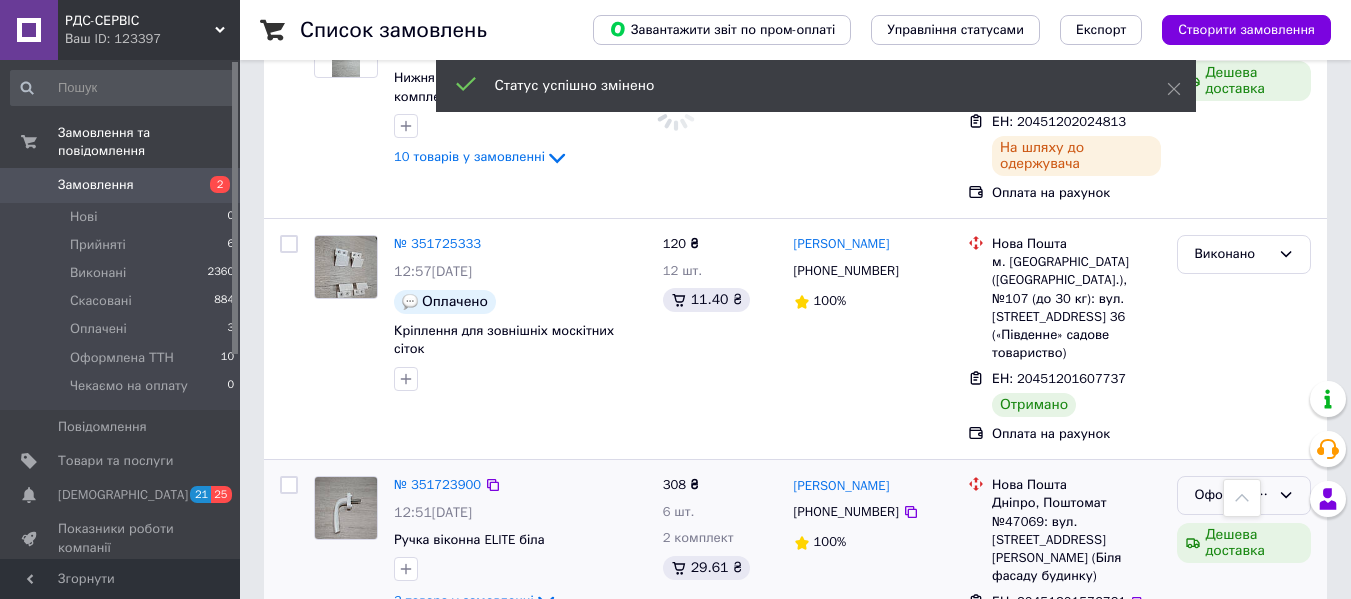 click on "Оформлена ТТН" at bounding box center (1232, 495) 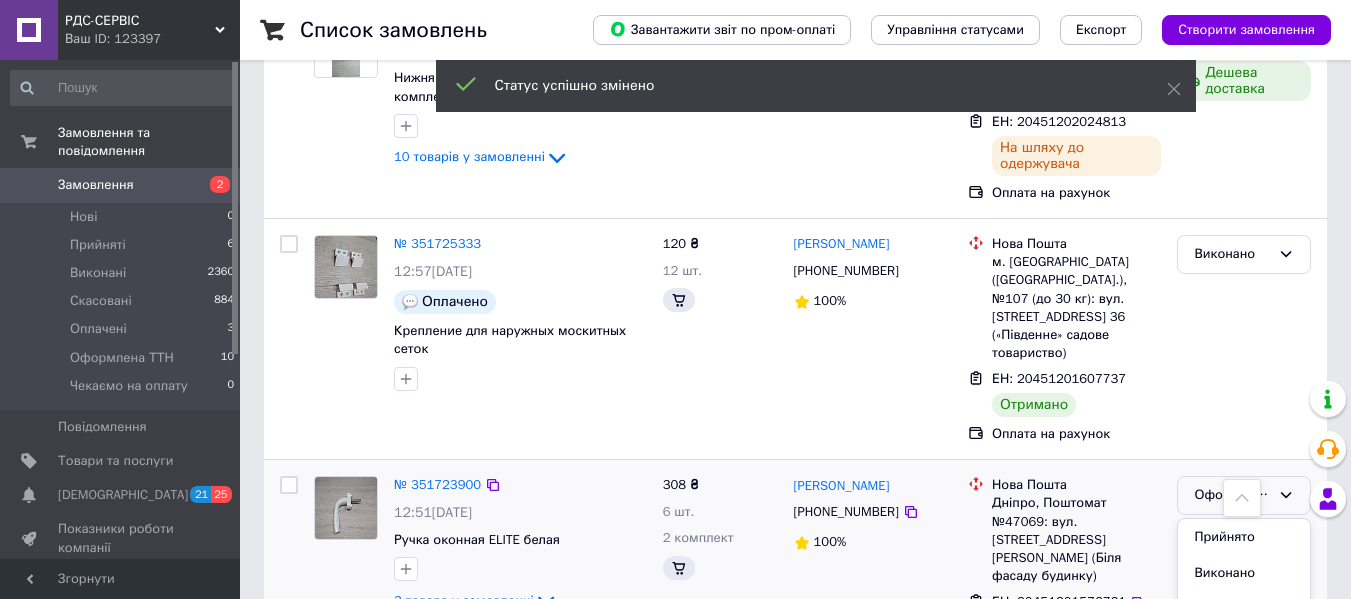 click on "Виконано" at bounding box center (1244, 573) 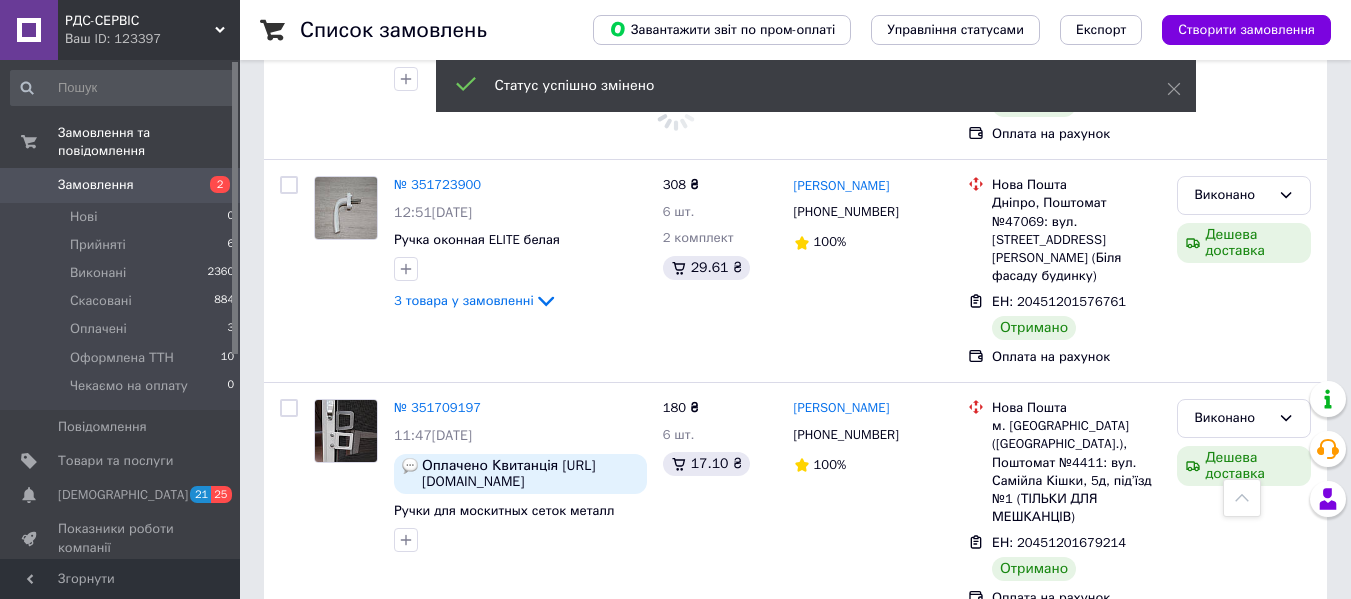 scroll, scrollTop: 2300, scrollLeft: 0, axis: vertical 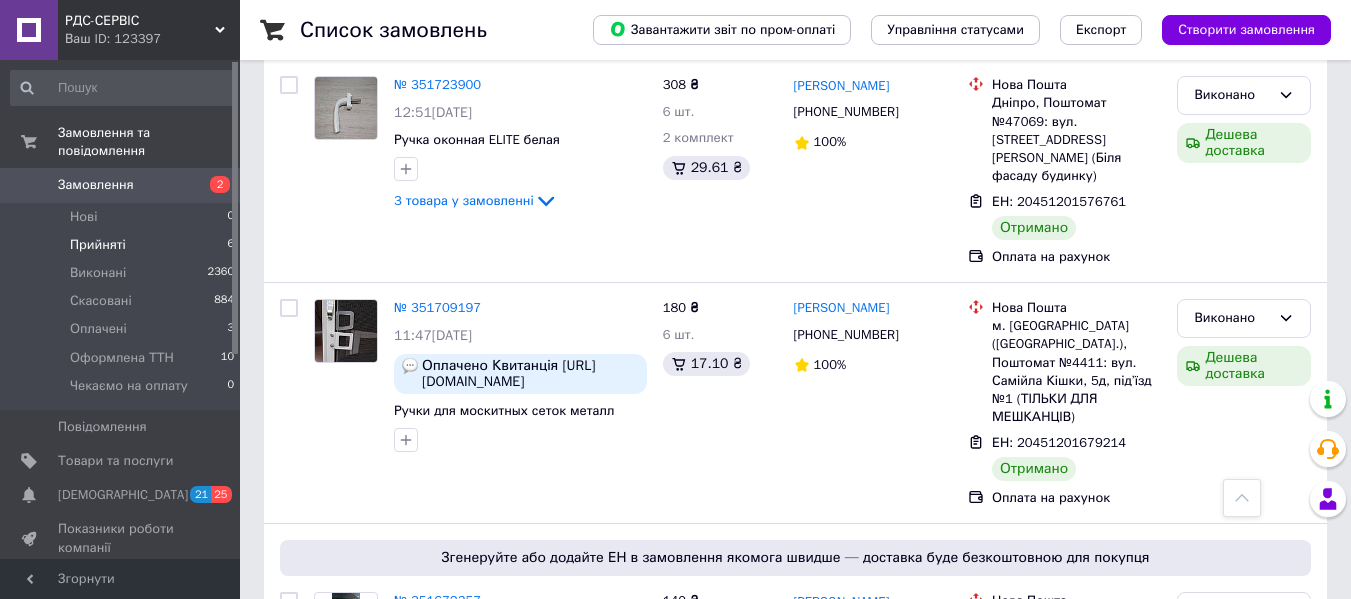 click on "Прийняті" at bounding box center (98, 245) 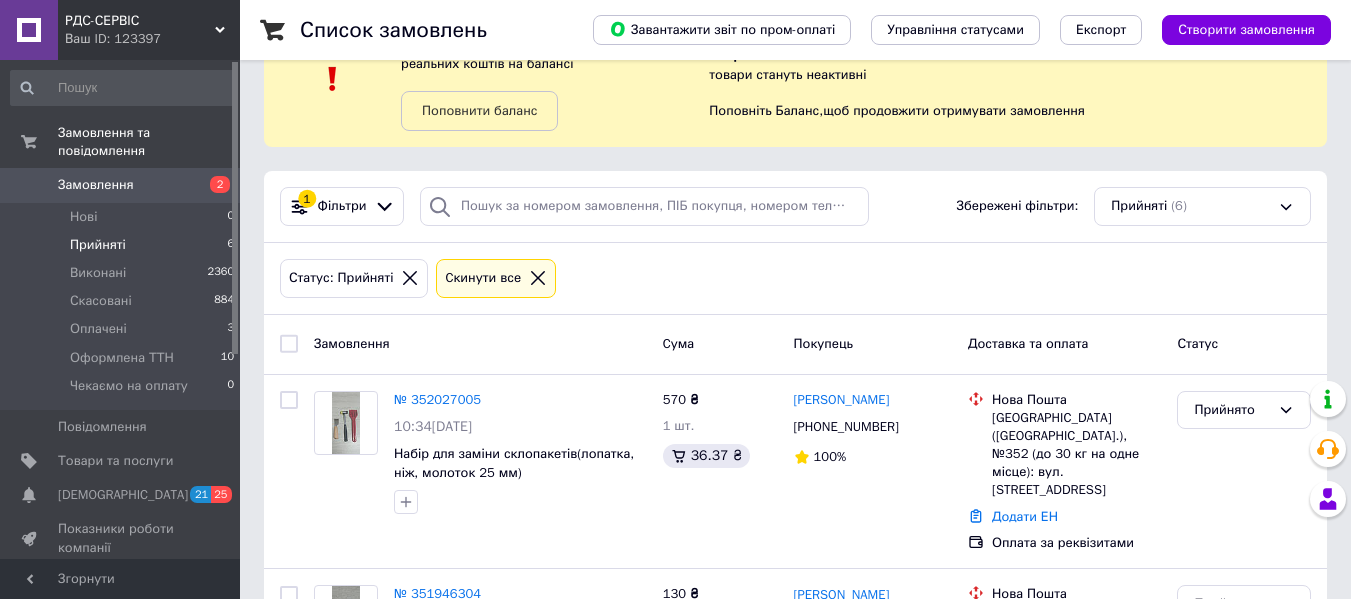 scroll, scrollTop: 173, scrollLeft: 0, axis: vertical 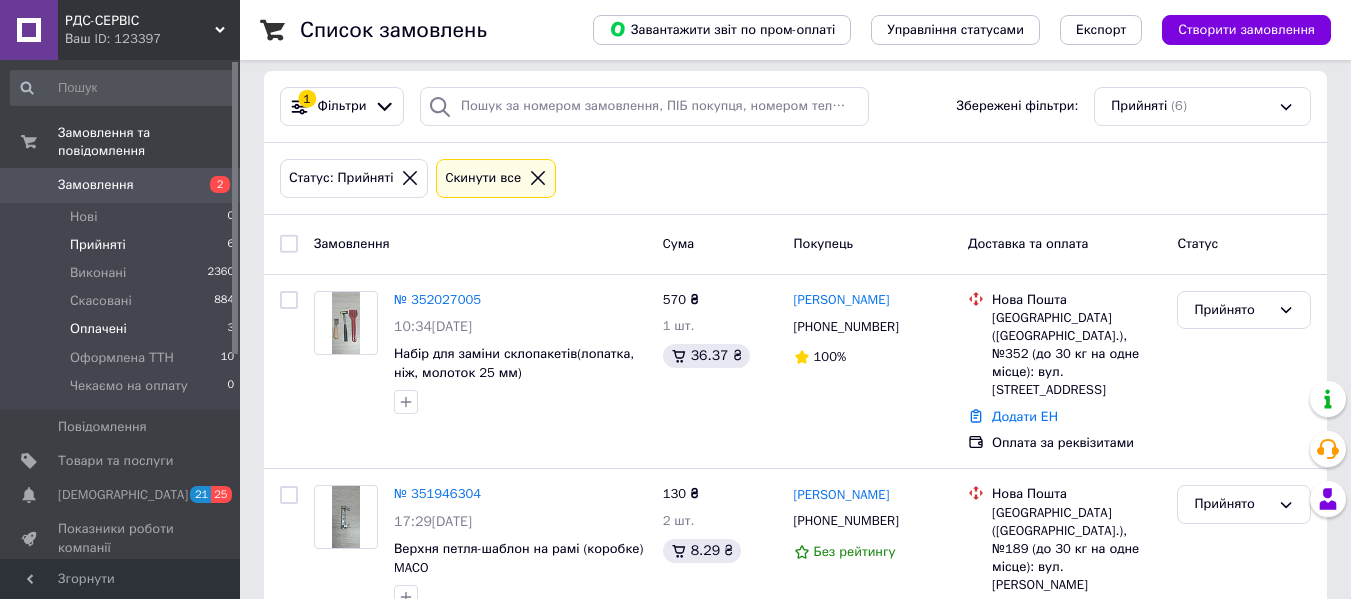 click on "Оплачені" at bounding box center (98, 329) 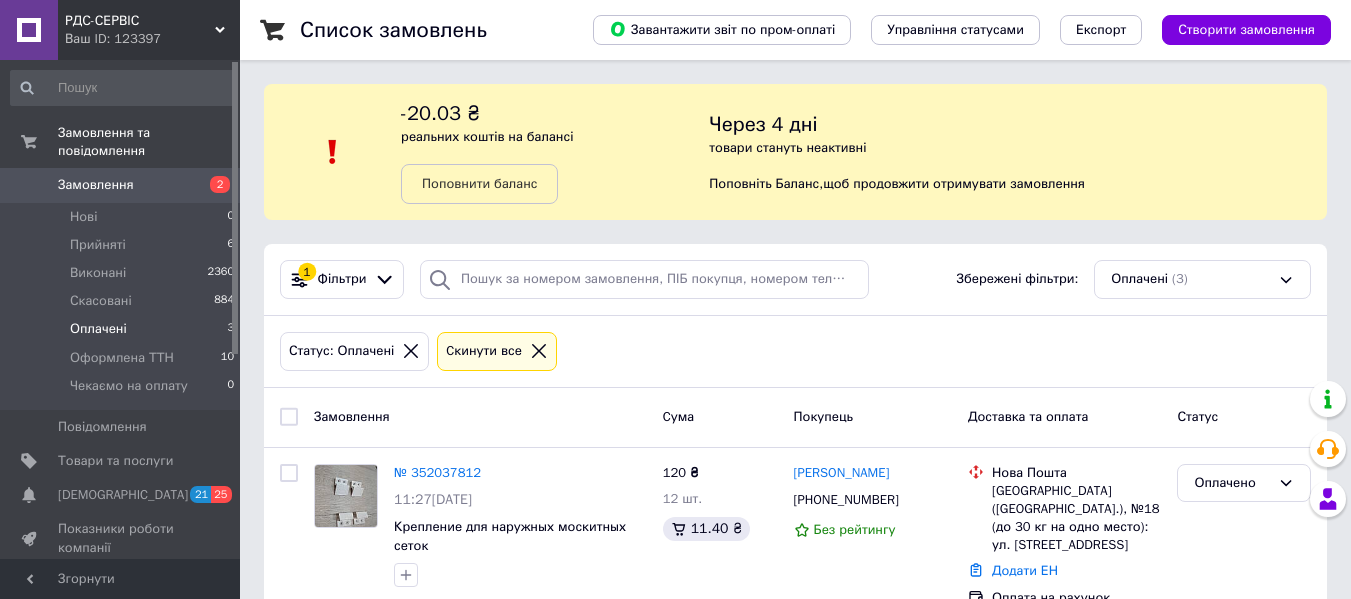 scroll, scrollTop: 100, scrollLeft: 0, axis: vertical 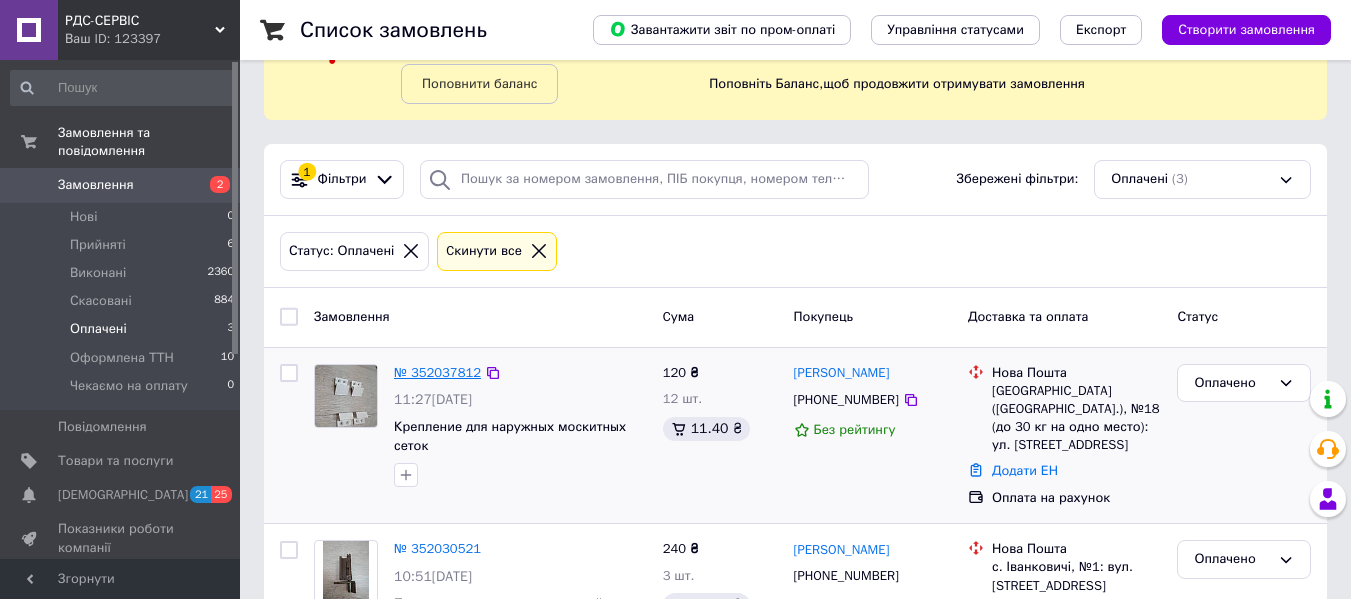 click on "№ 352037812" at bounding box center [437, 372] 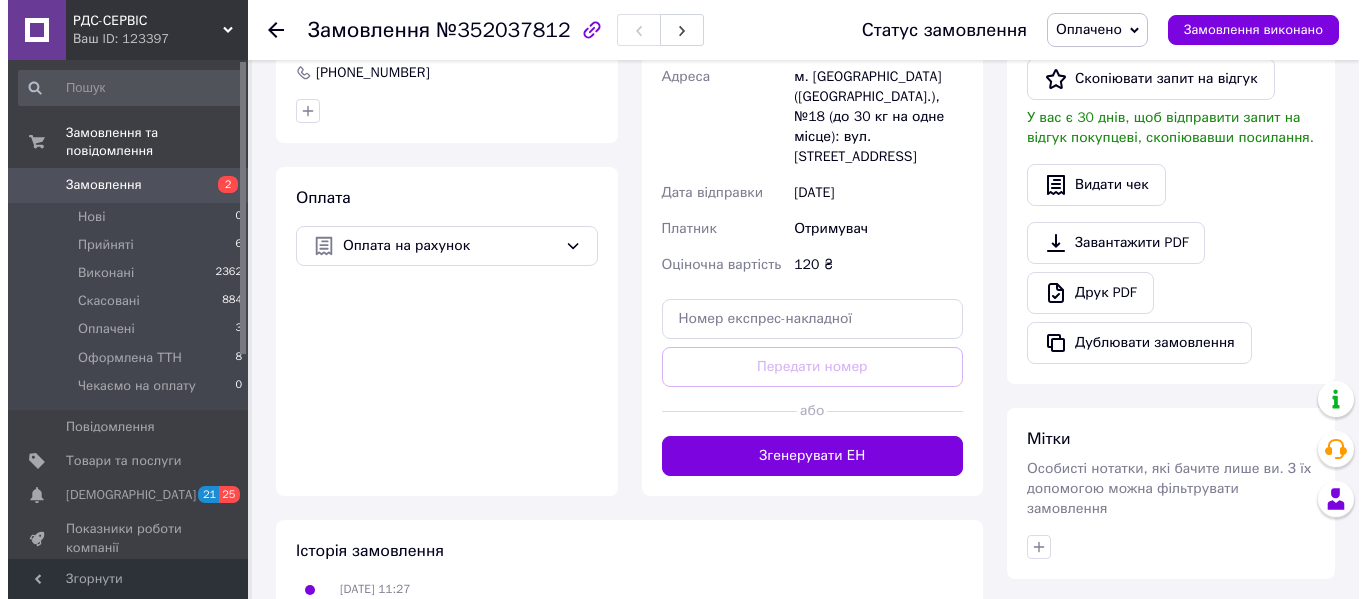 scroll, scrollTop: 315, scrollLeft: 0, axis: vertical 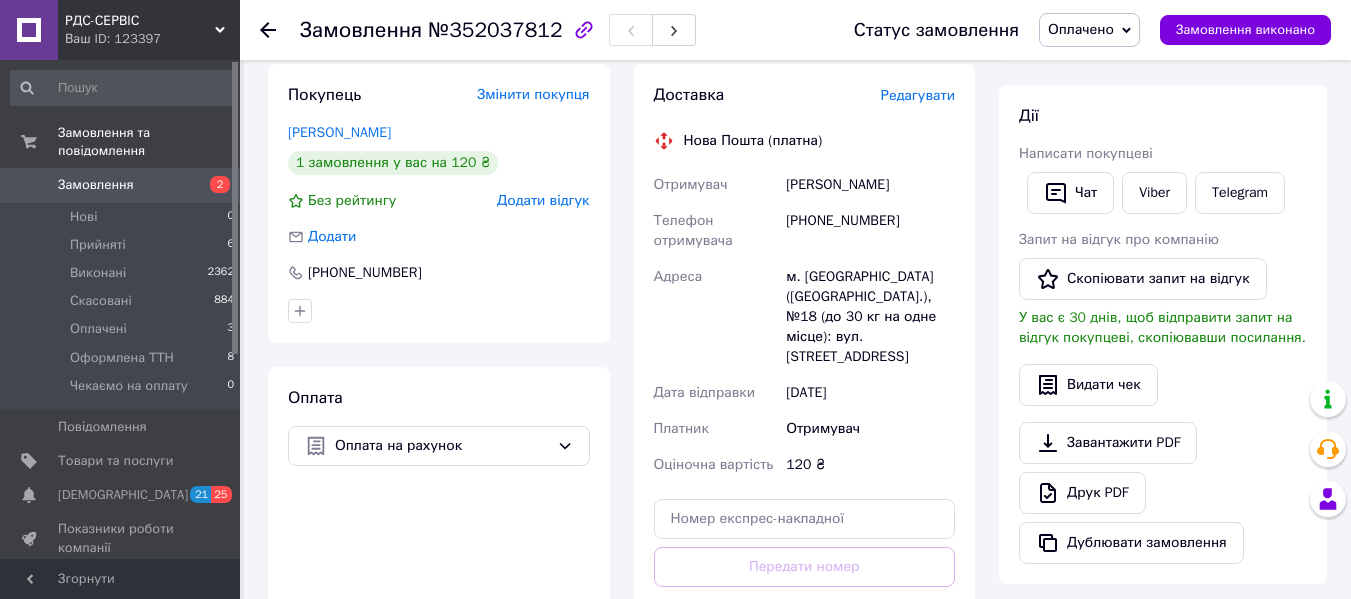 click on "Редагувати" at bounding box center (918, 95) 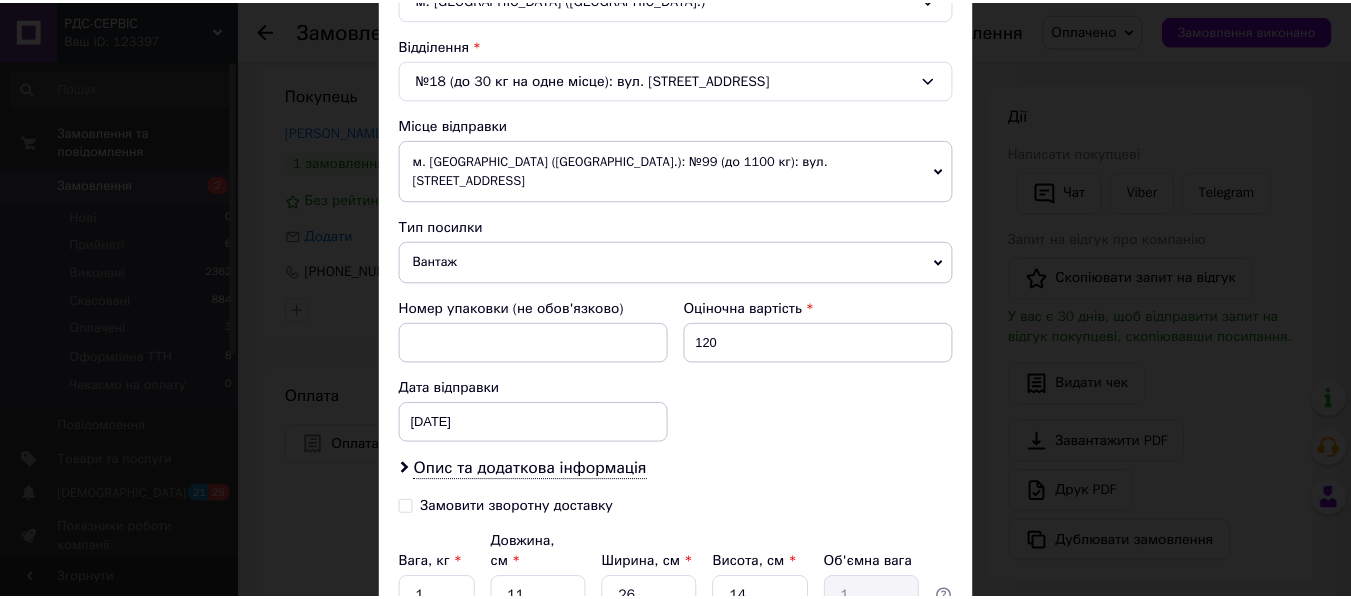 scroll, scrollTop: 700, scrollLeft: 0, axis: vertical 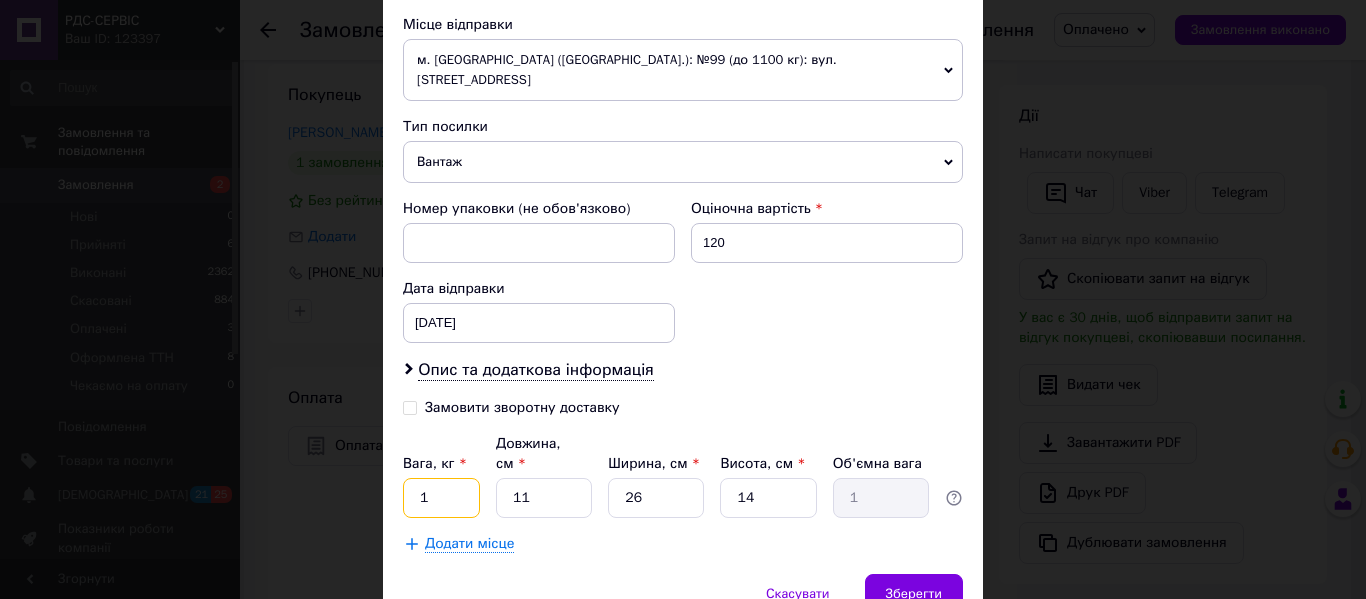 click on "1" at bounding box center (441, 498) 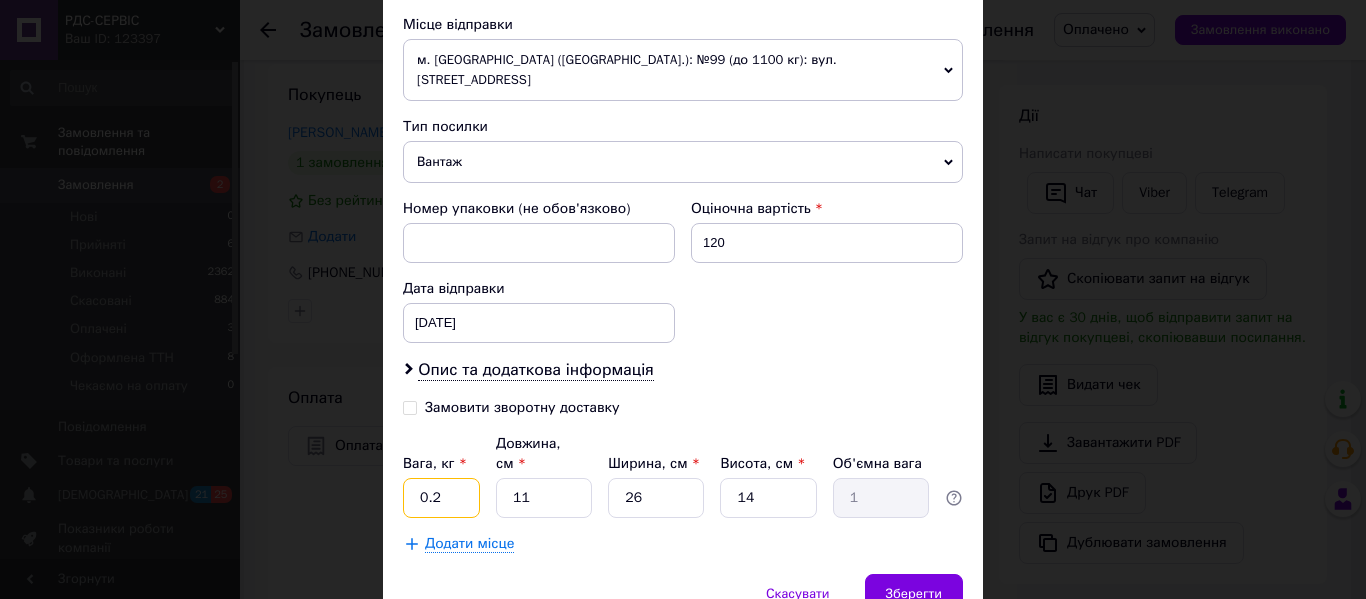 type on "0.2" 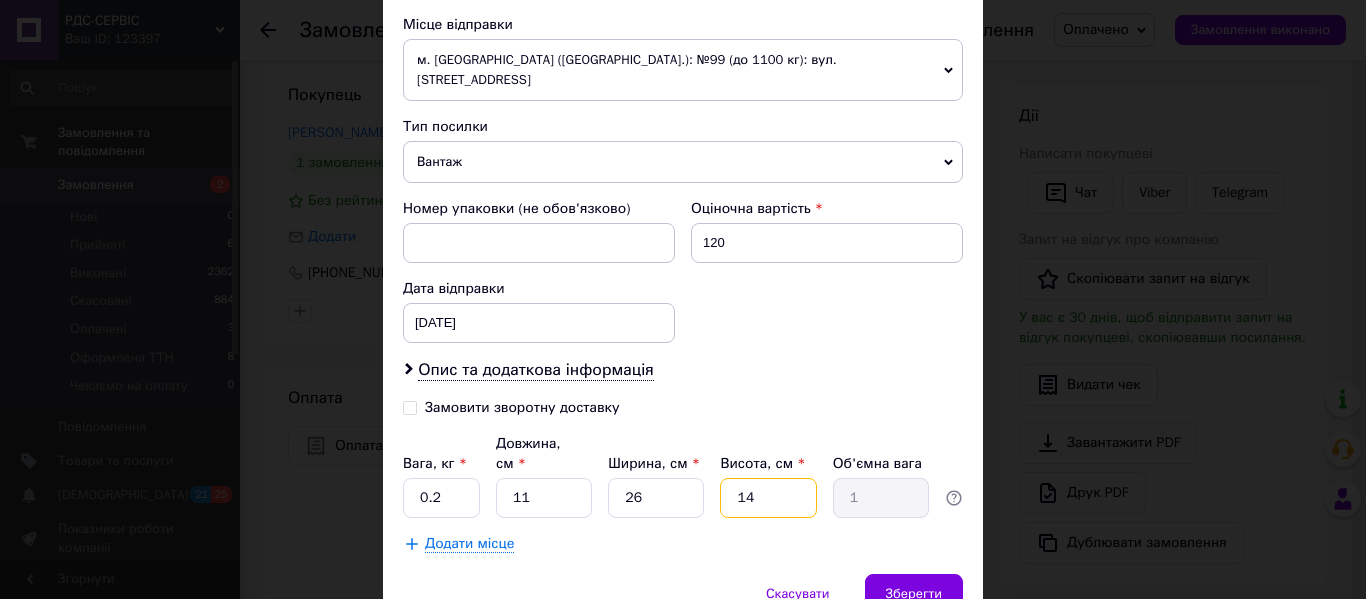 click on "14" at bounding box center [768, 498] 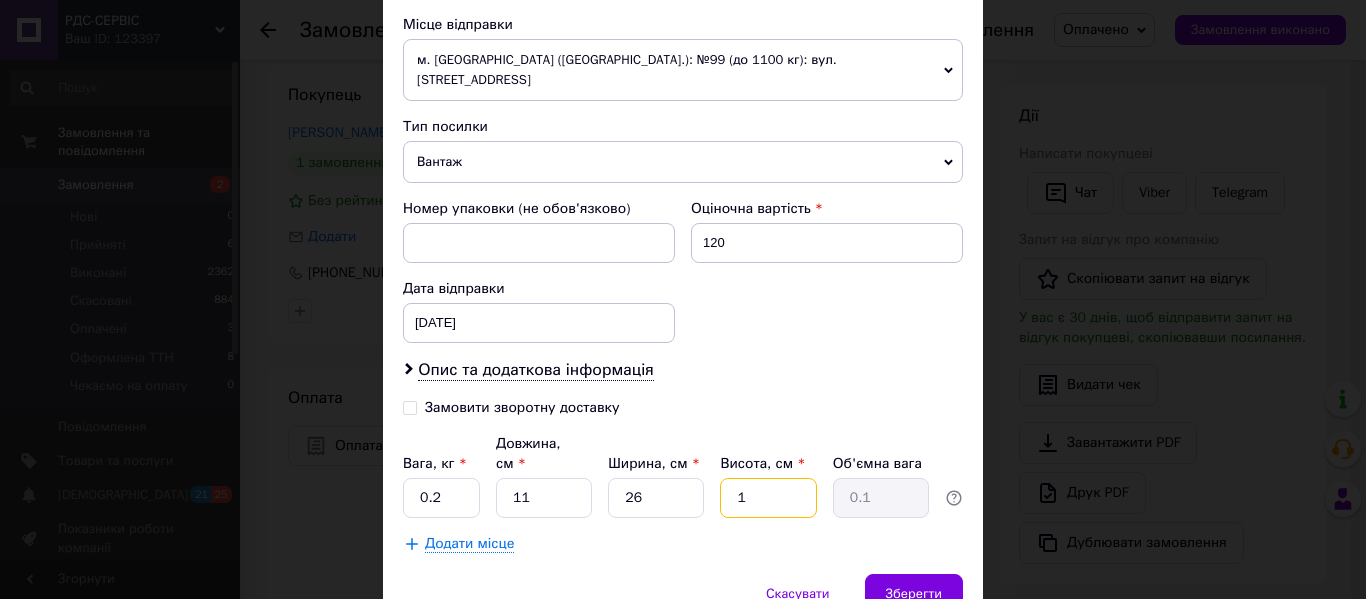 type 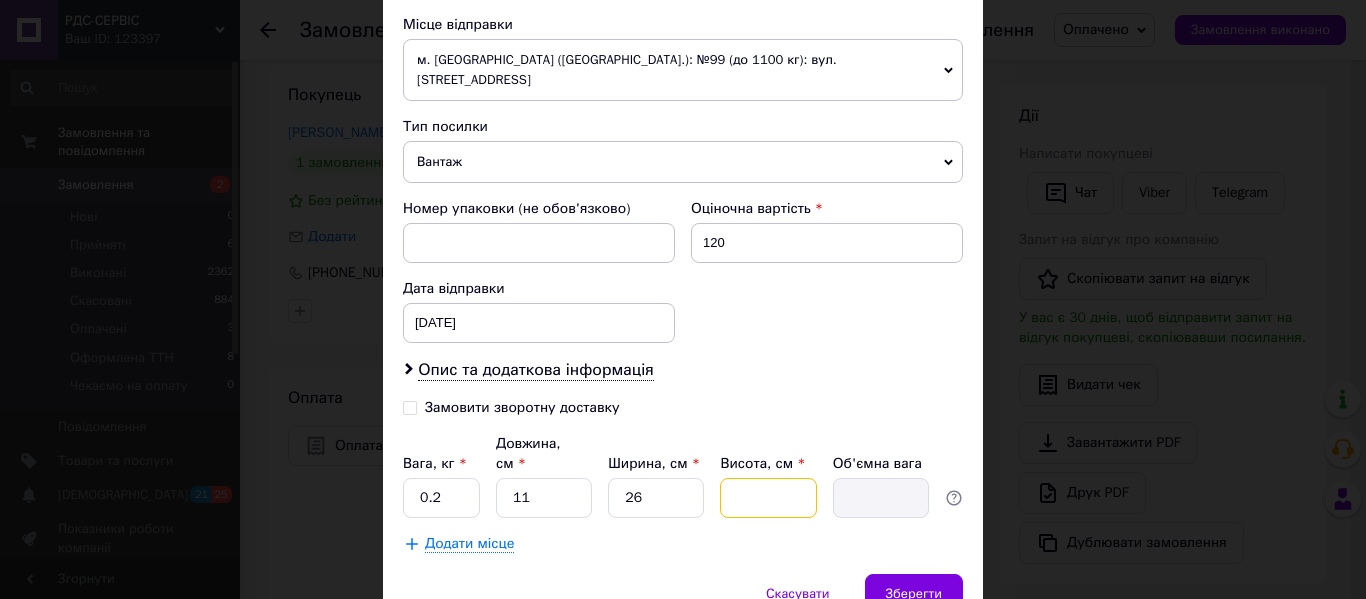 type on "4" 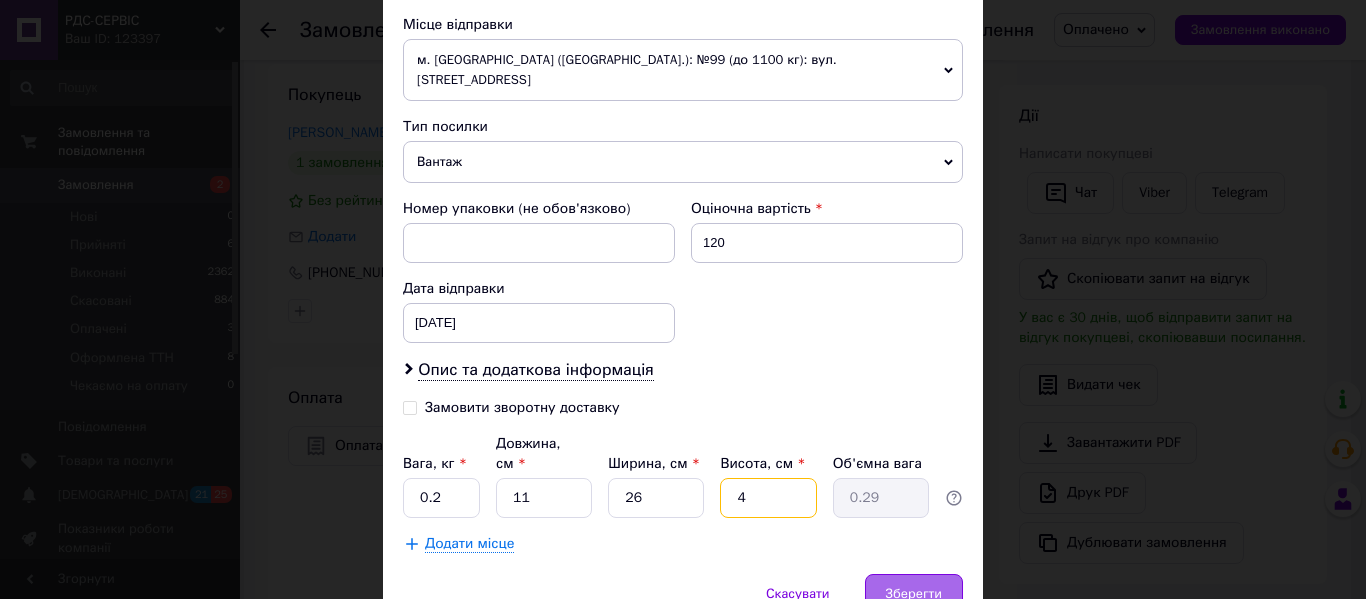 type on "4" 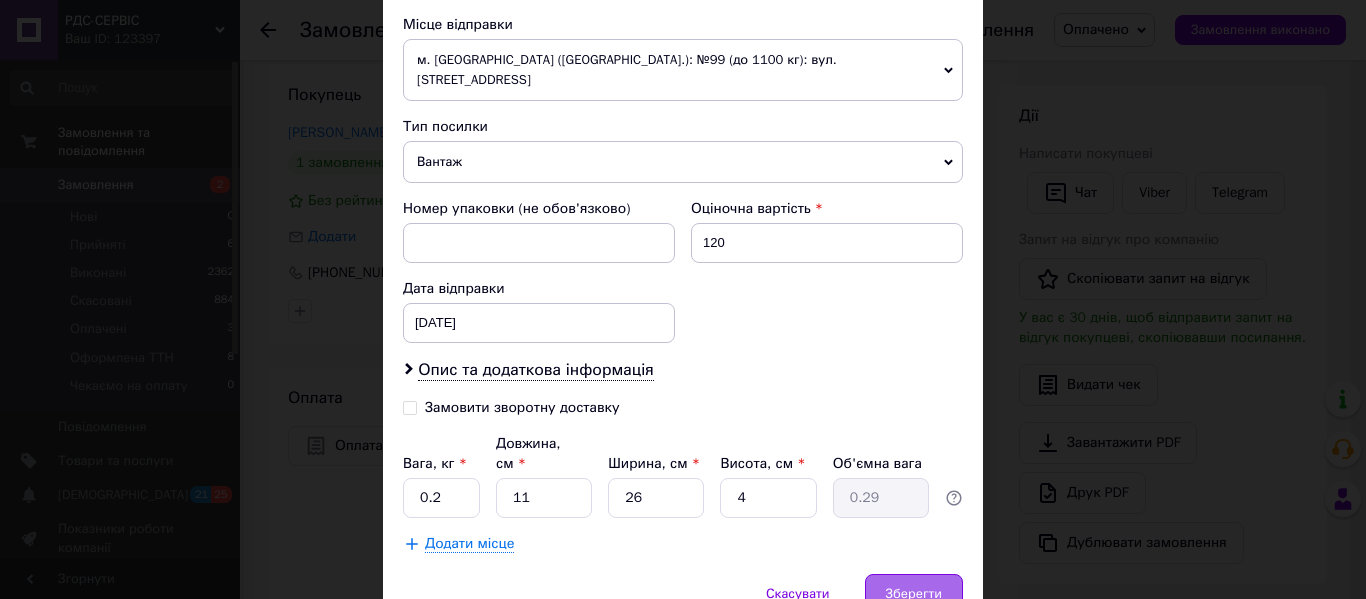 click on "Зберегти" at bounding box center (914, 594) 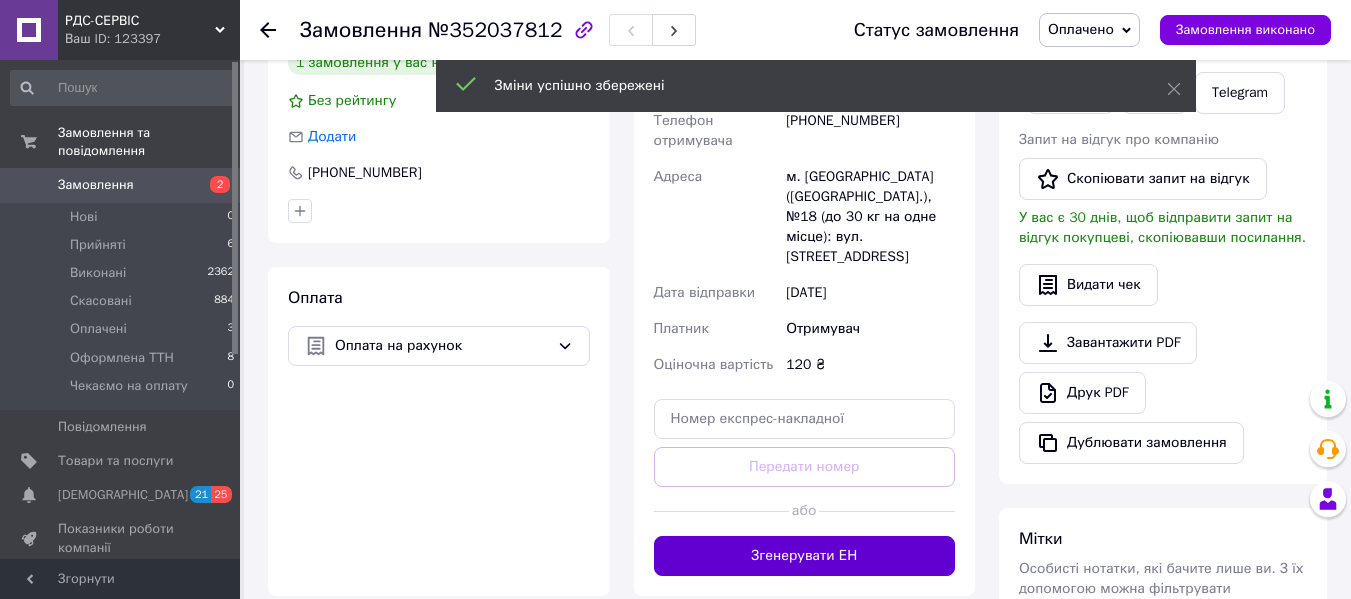 scroll, scrollTop: 515, scrollLeft: 0, axis: vertical 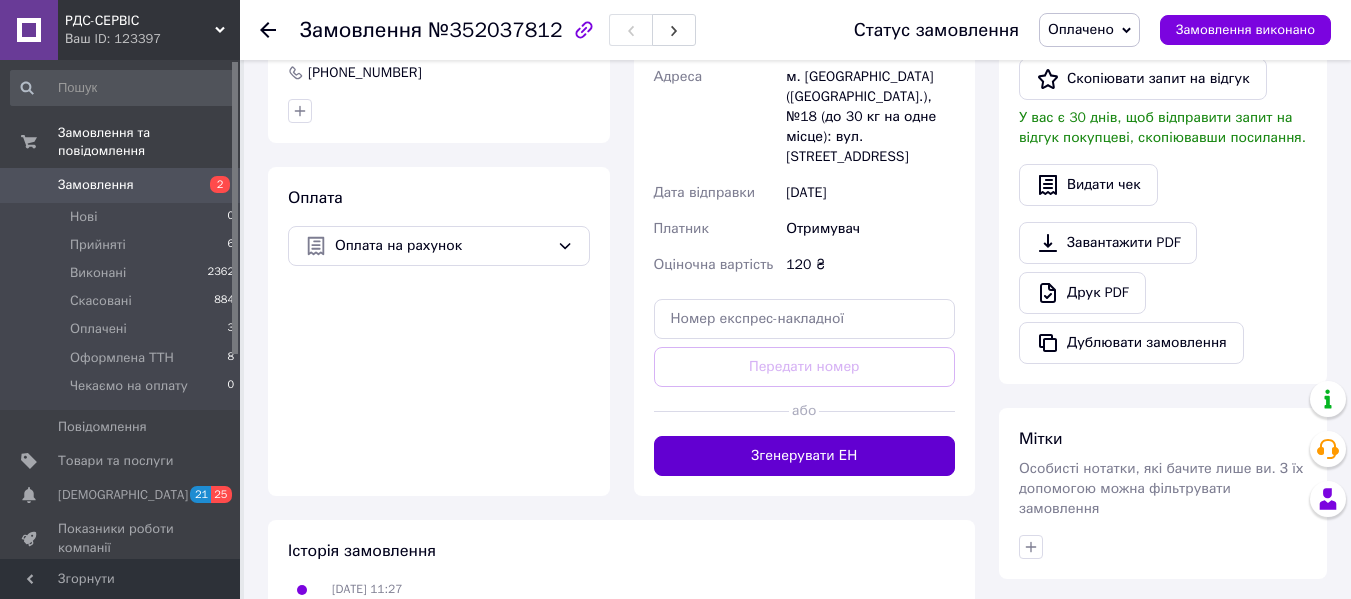 click on "Згенерувати ЕН" at bounding box center (805, 456) 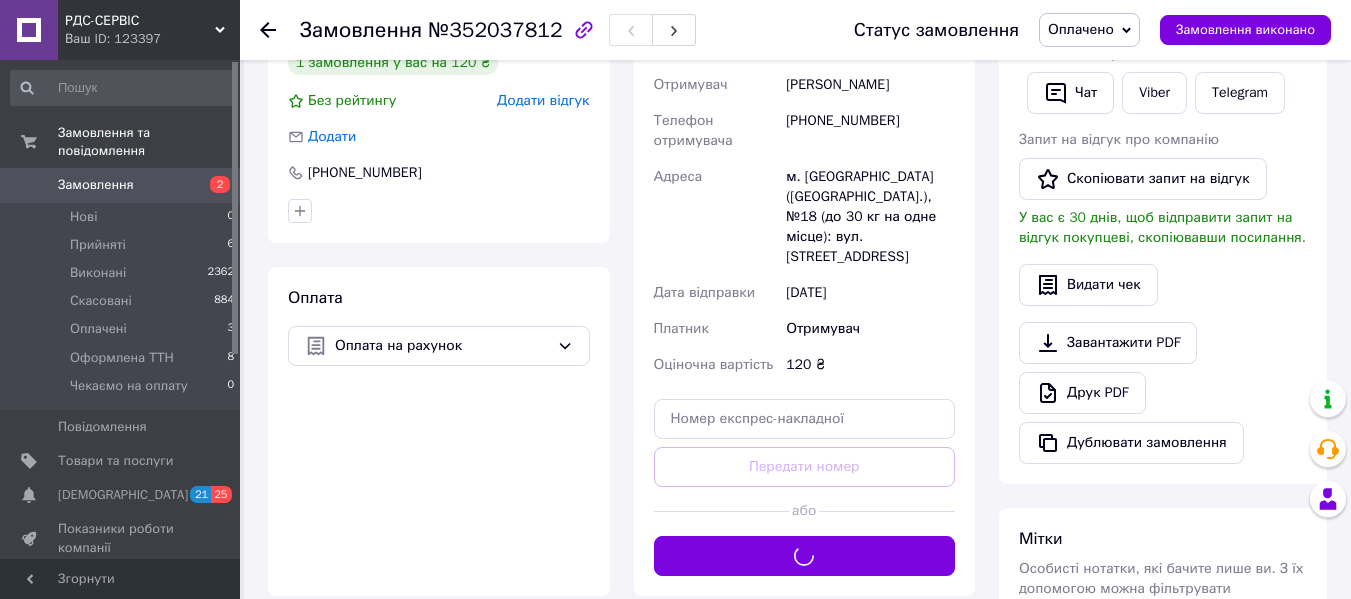scroll, scrollTop: 315, scrollLeft: 0, axis: vertical 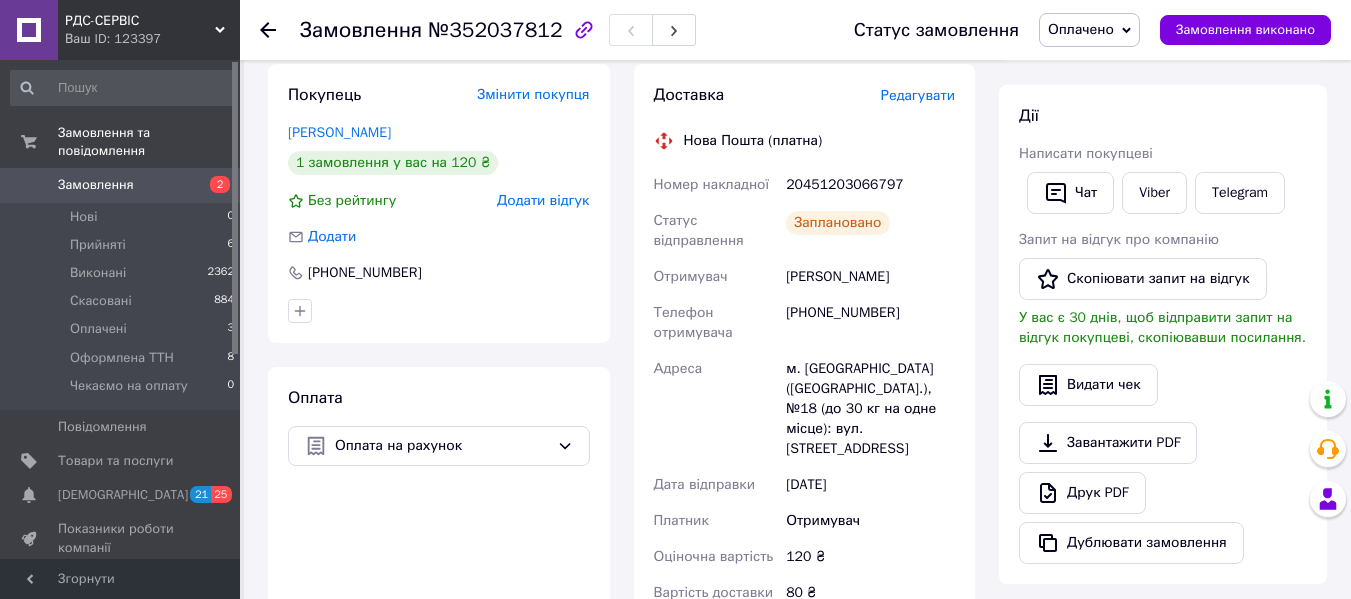 click on "Оплачено" at bounding box center [1081, 29] 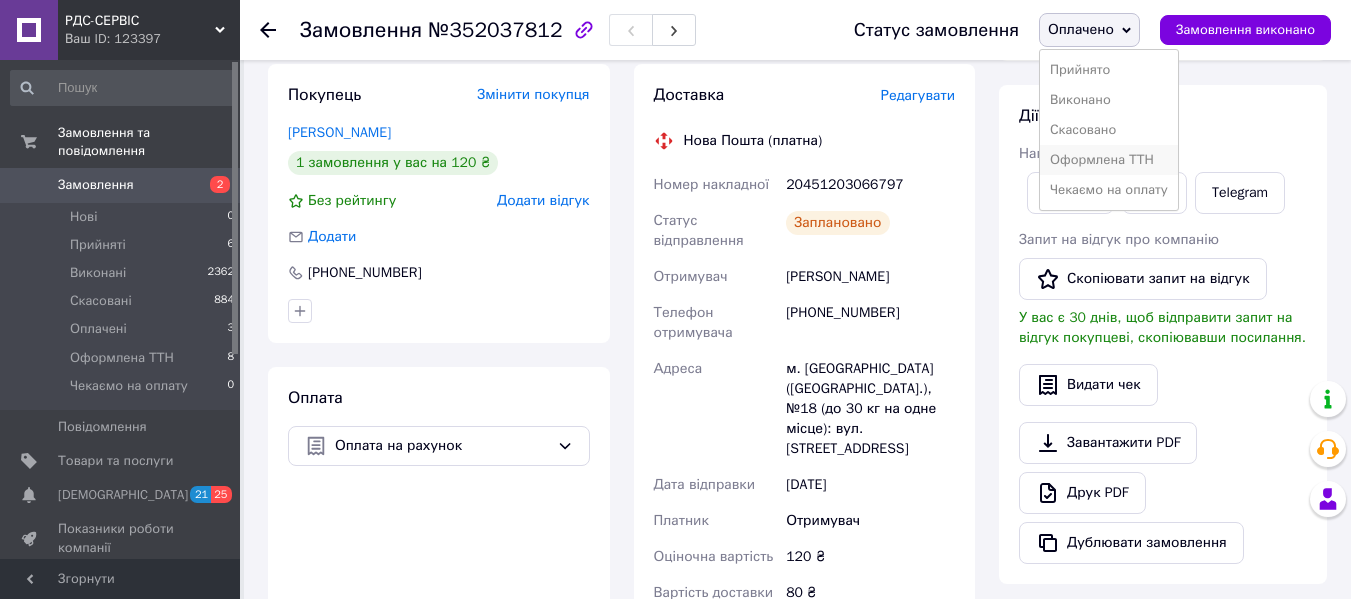click on "Оформлена ТТН" at bounding box center (1109, 160) 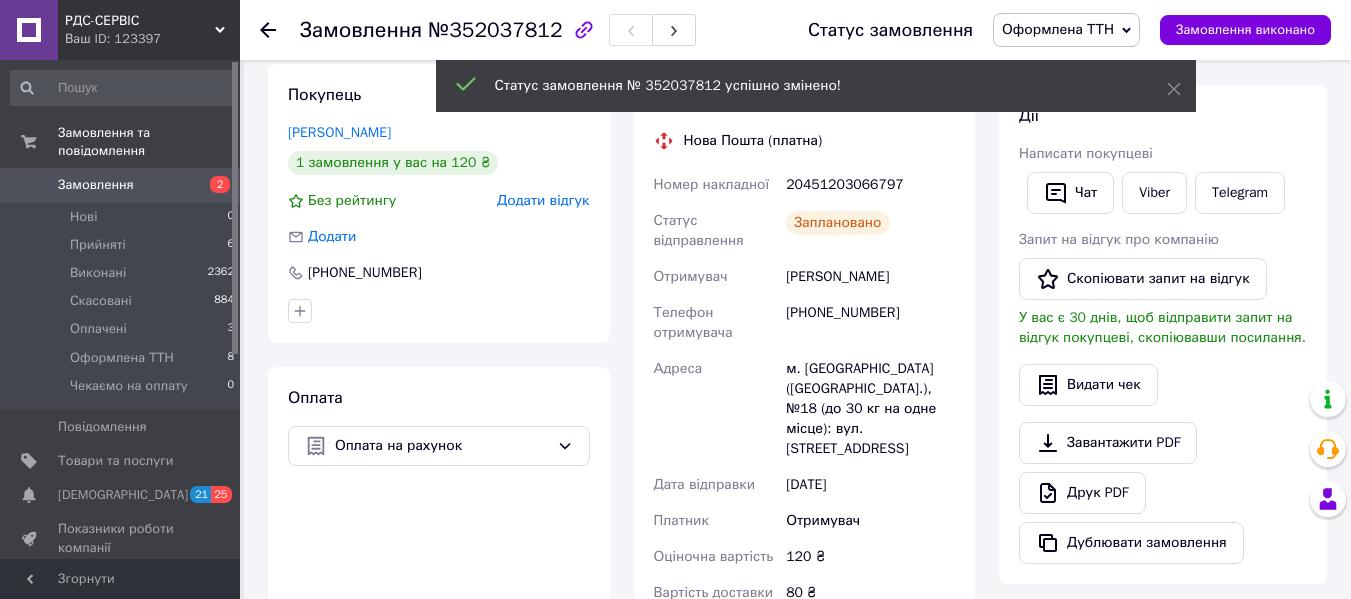 click on "Прийняті" at bounding box center (98, 245) 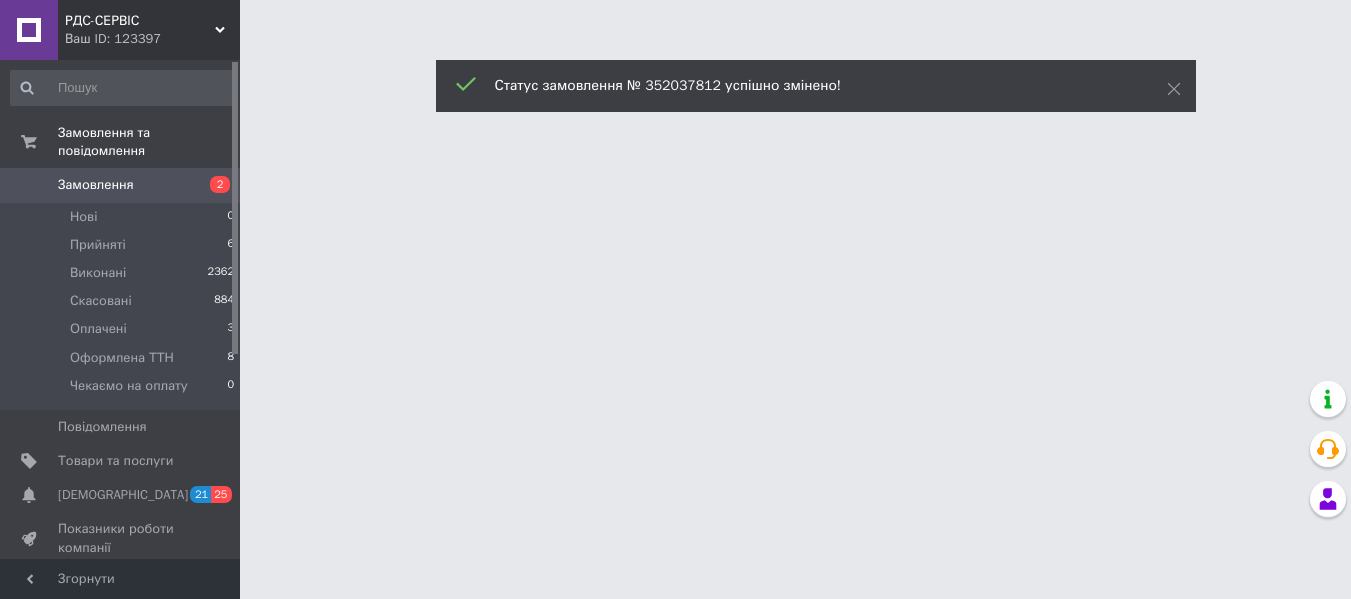 scroll, scrollTop: 0, scrollLeft: 0, axis: both 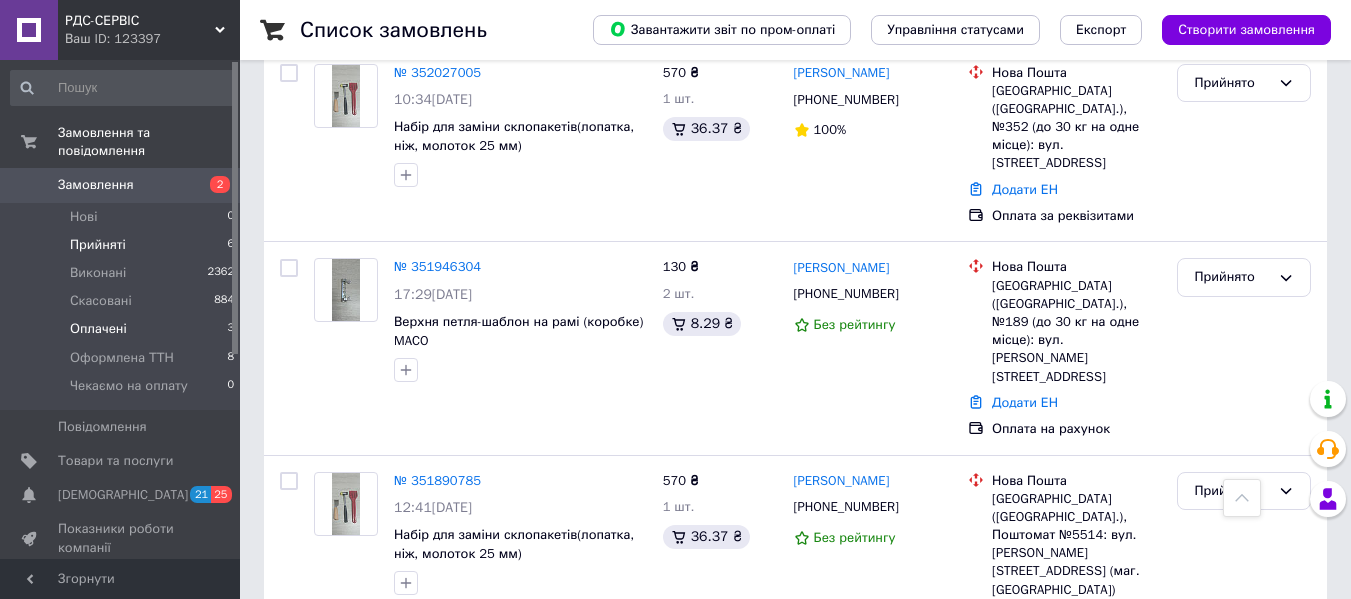click on "Оплачені" at bounding box center [98, 329] 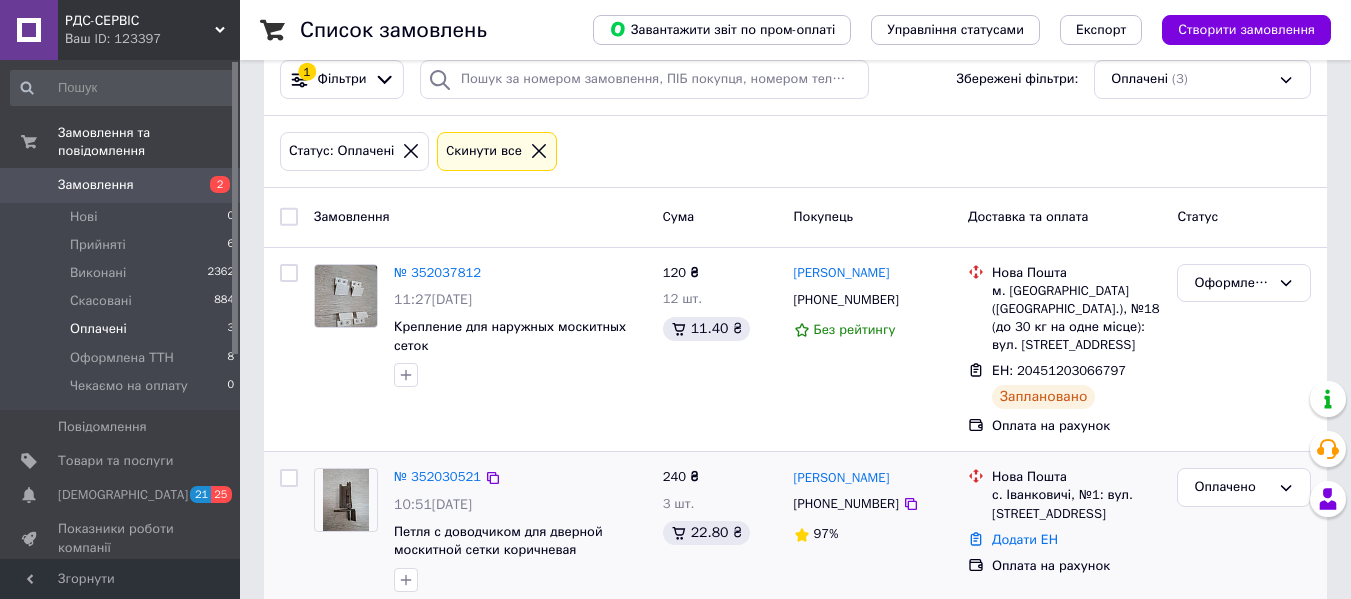 scroll, scrollTop: 400, scrollLeft: 0, axis: vertical 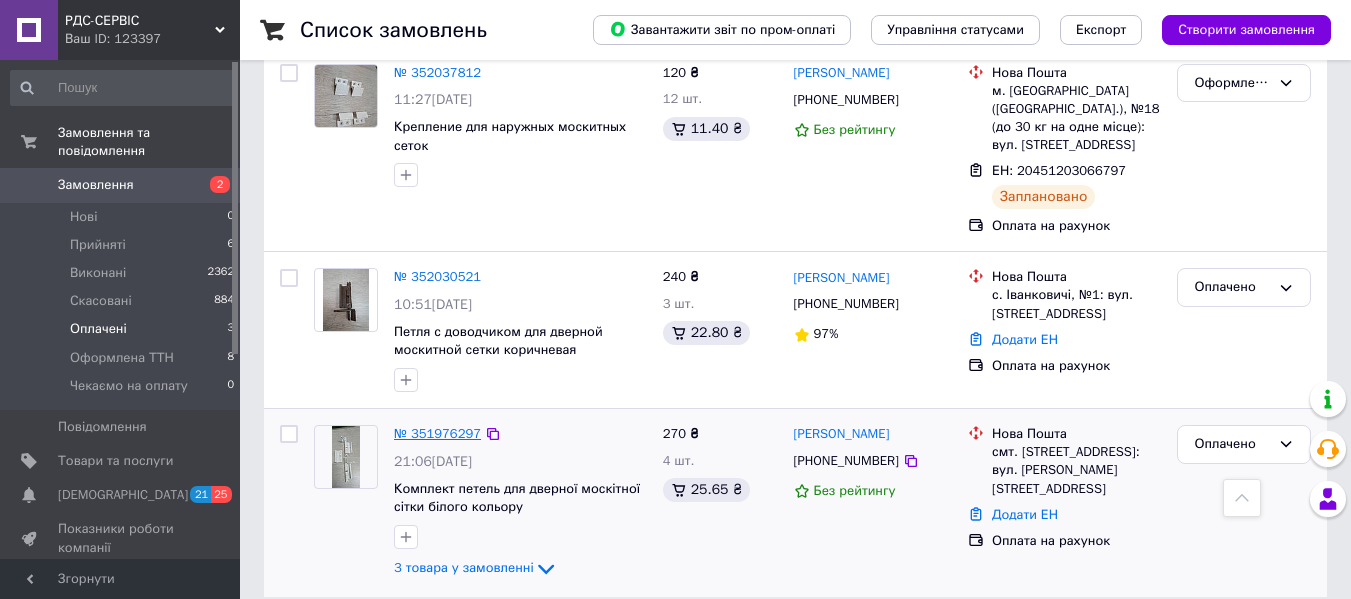 click on "№ 351976297" at bounding box center [437, 433] 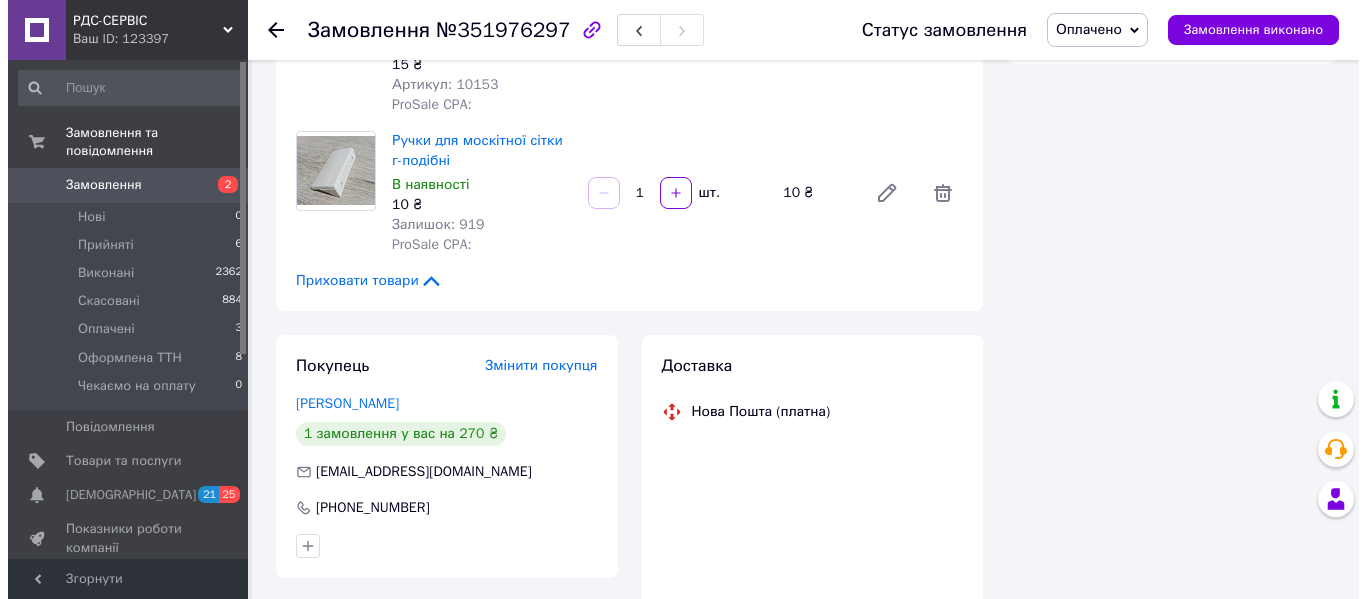 scroll, scrollTop: 590, scrollLeft: 0, axis: vertical 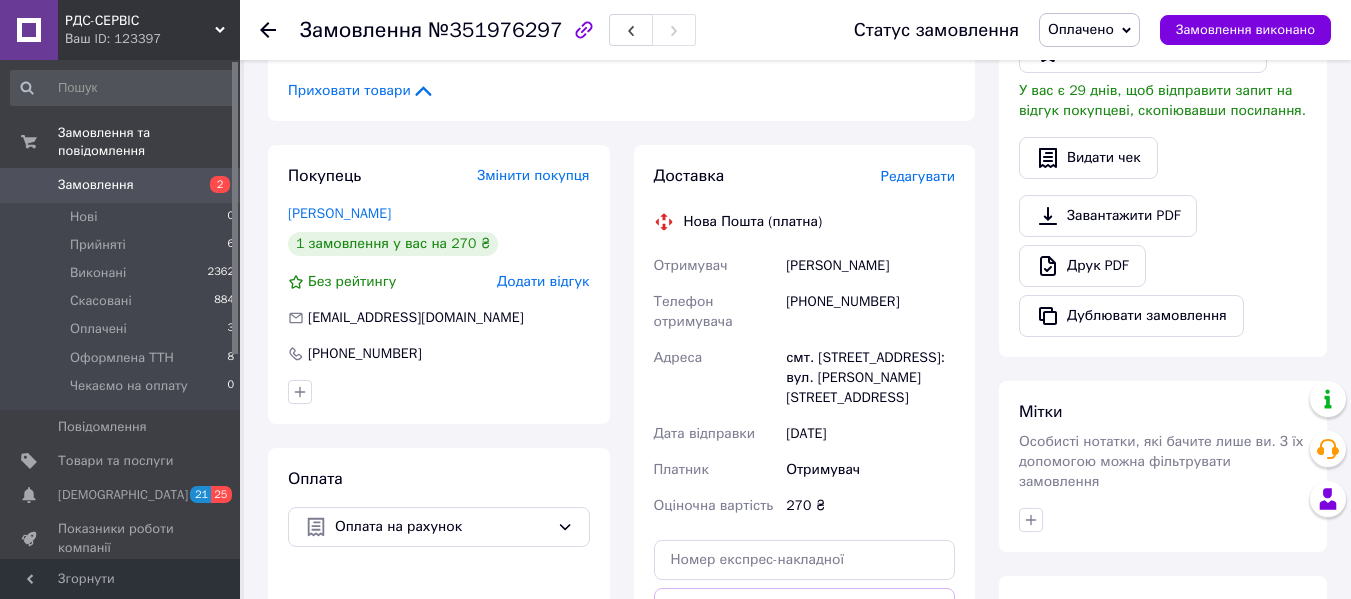 click on "Редагувати" at bounding box center (918, 176) 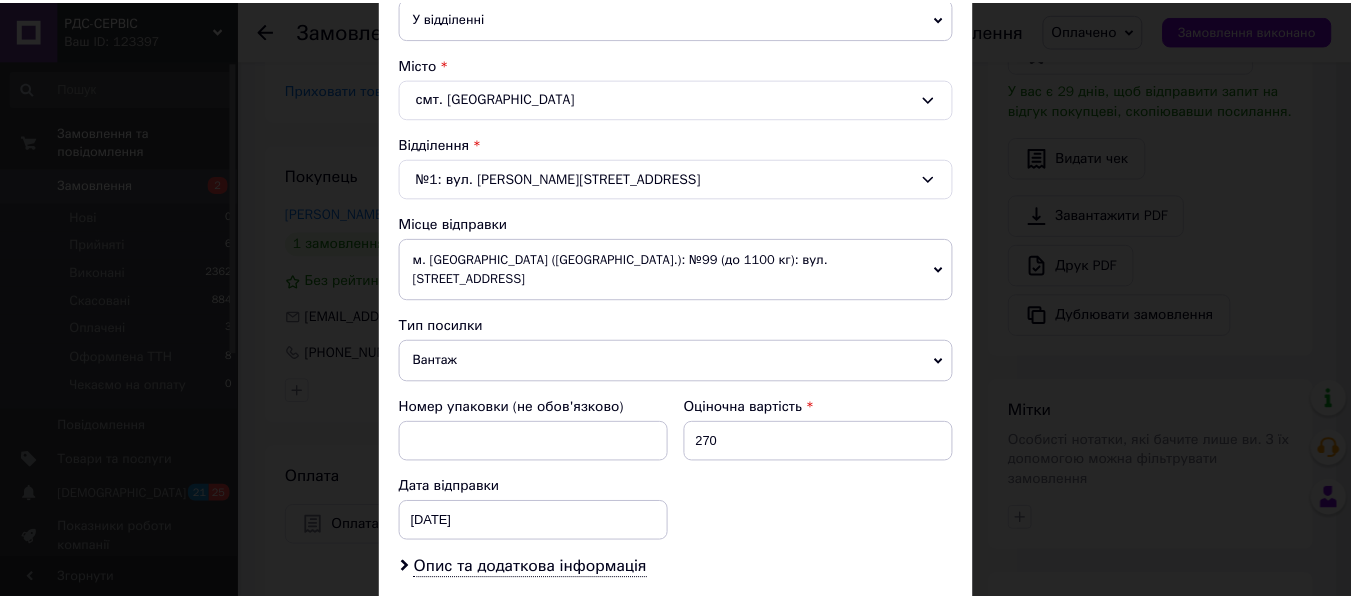 scroll, scrollTop: 765, scrollLeft: 0, axis: vertical 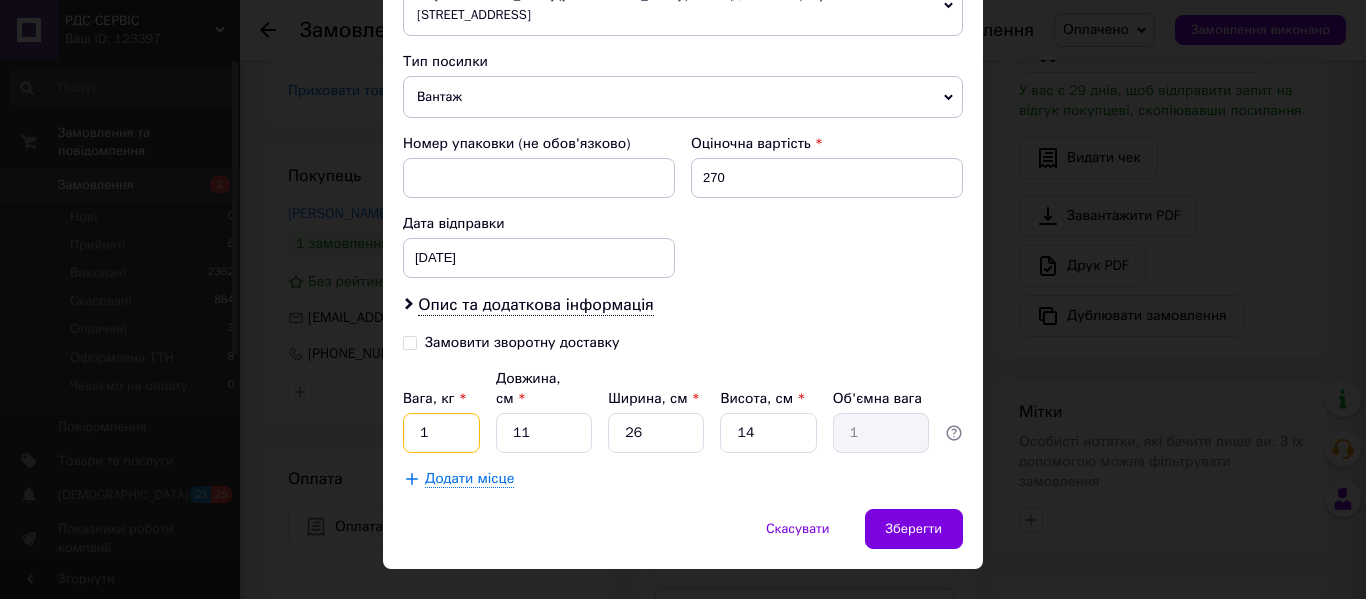 click on "1" at bounding box center [441, 433] 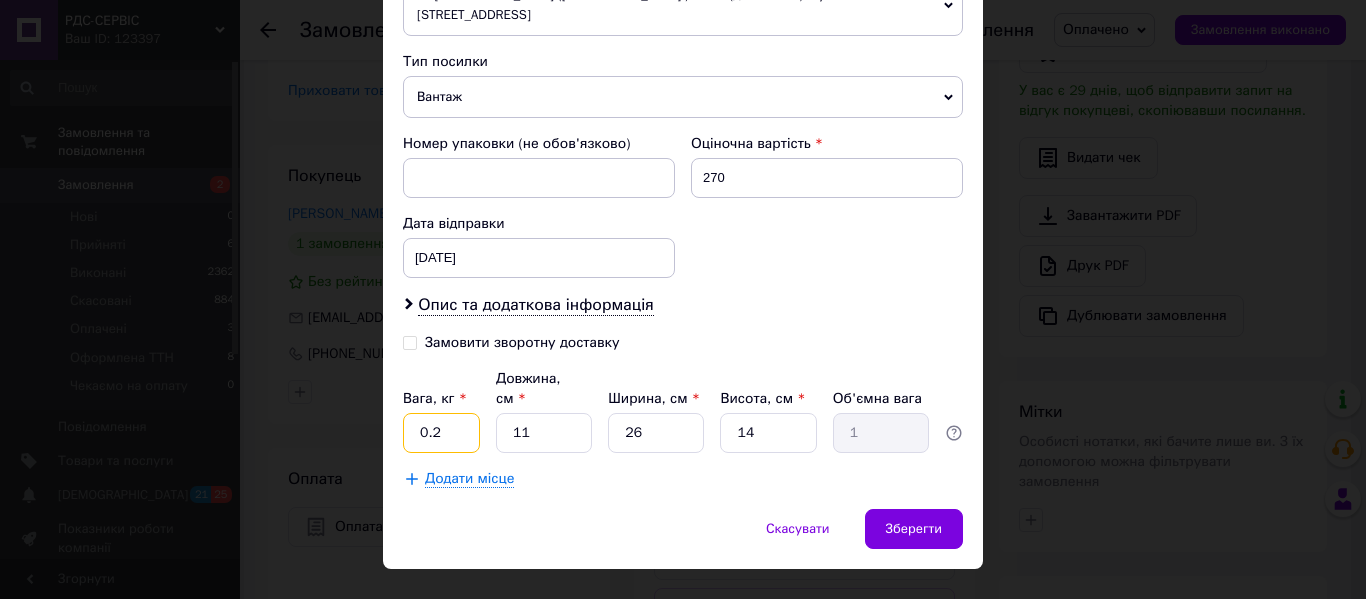 type on "0.2" 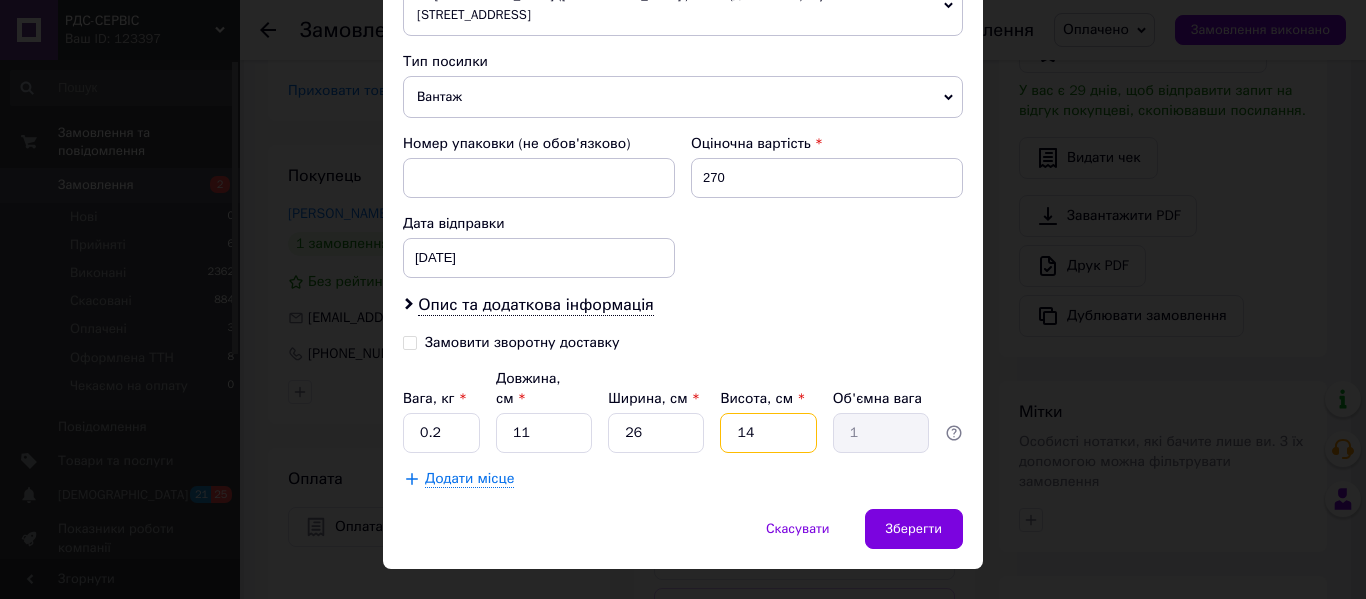 click on "14" at bounding box center (768, 433) 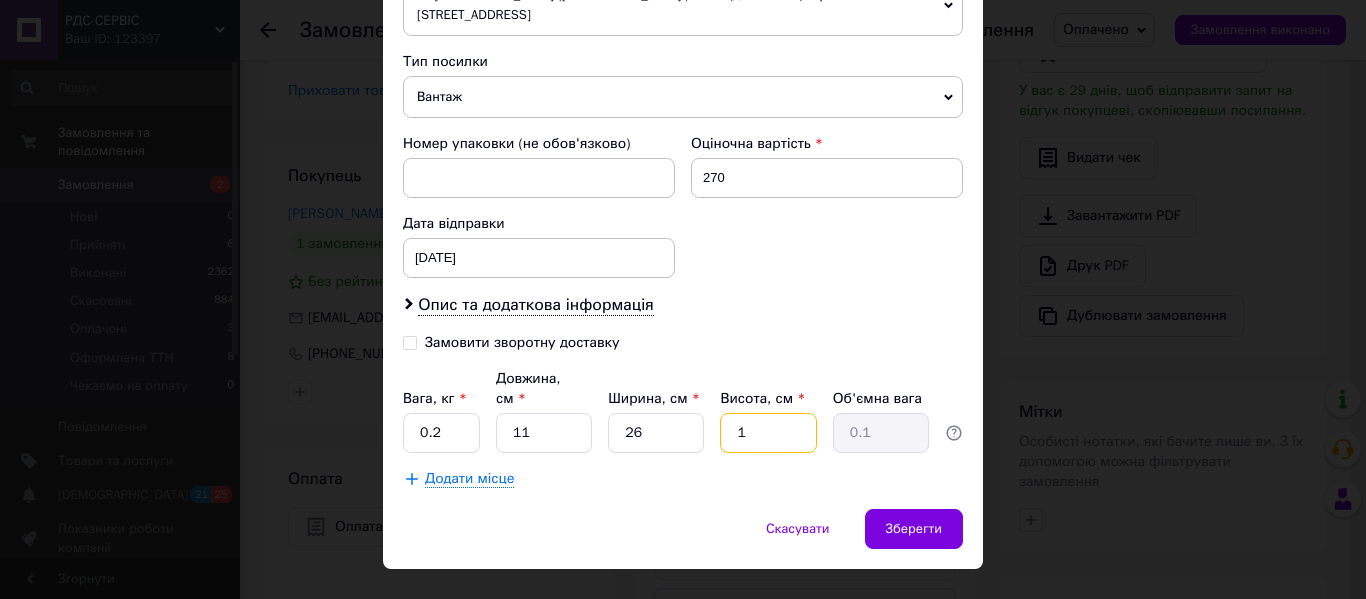 type 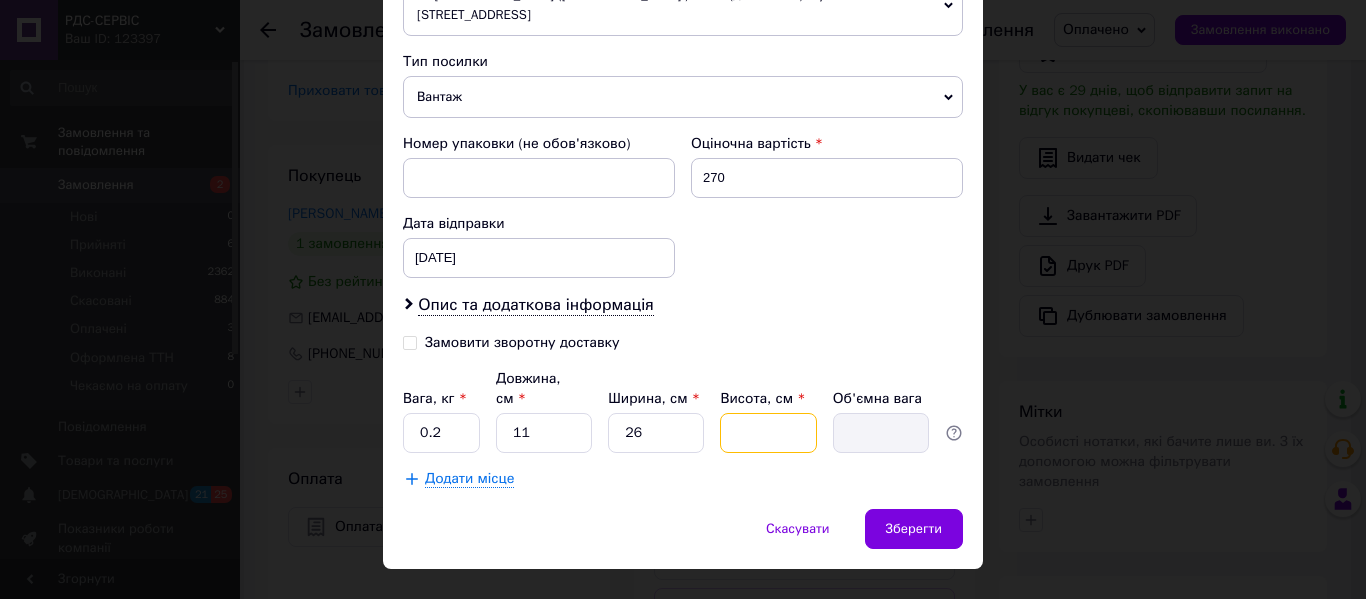 type on "4" 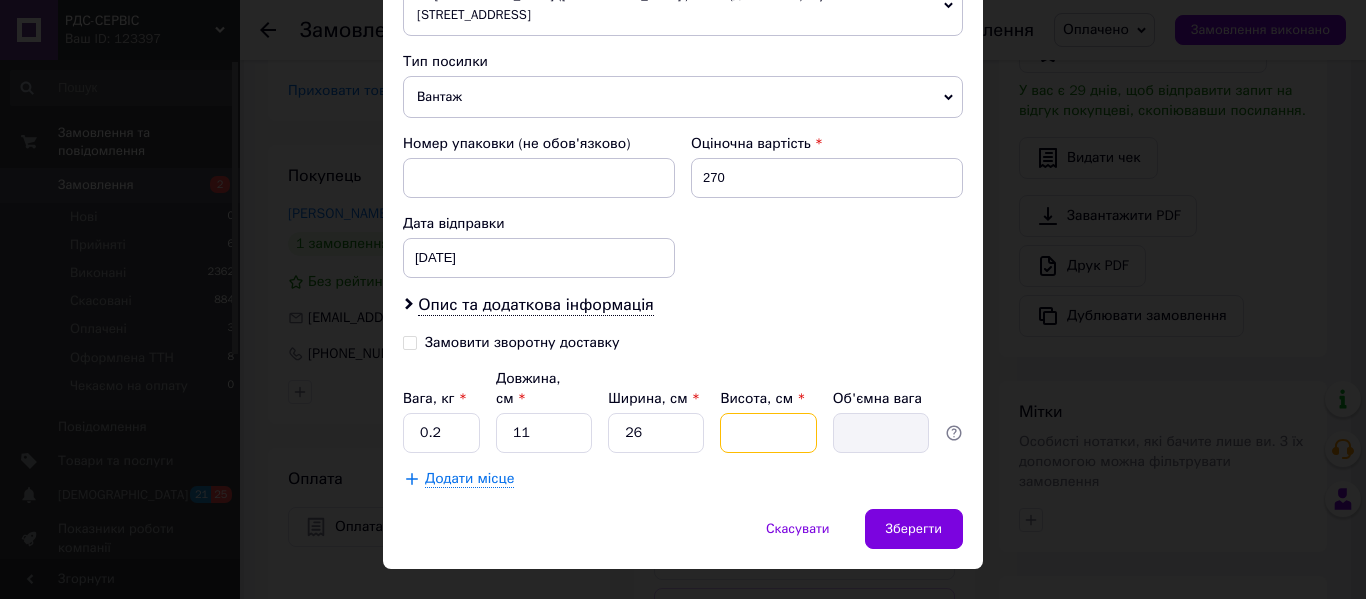 type on "0.29" 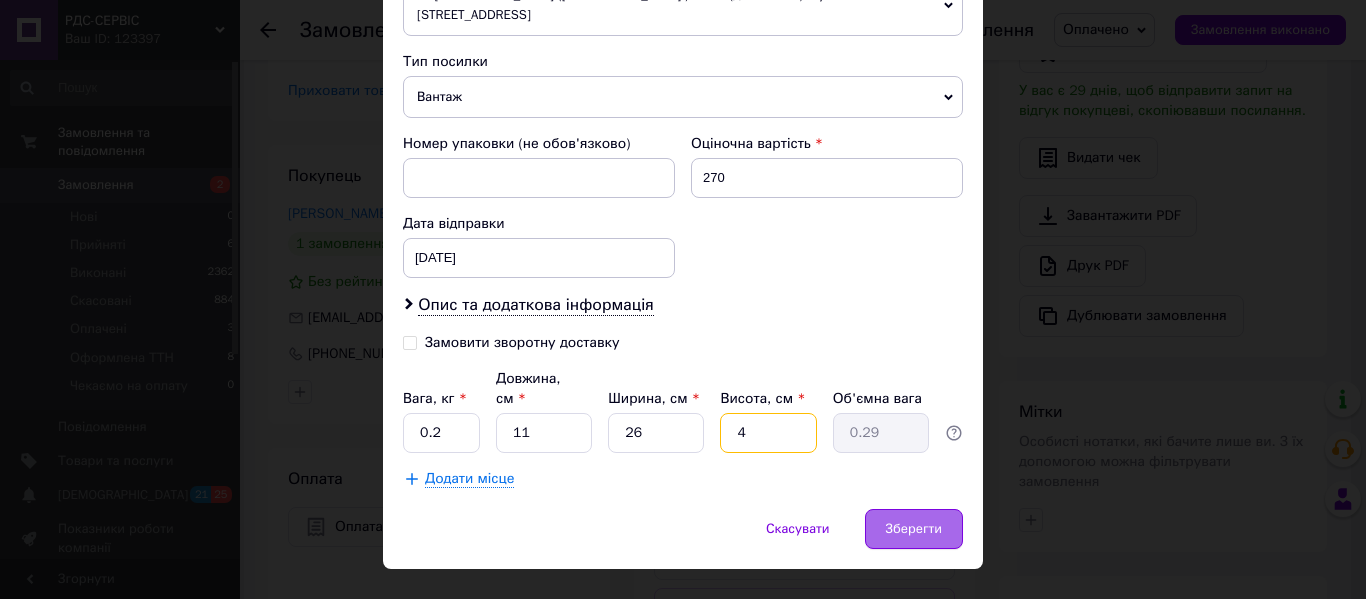 type on "4" 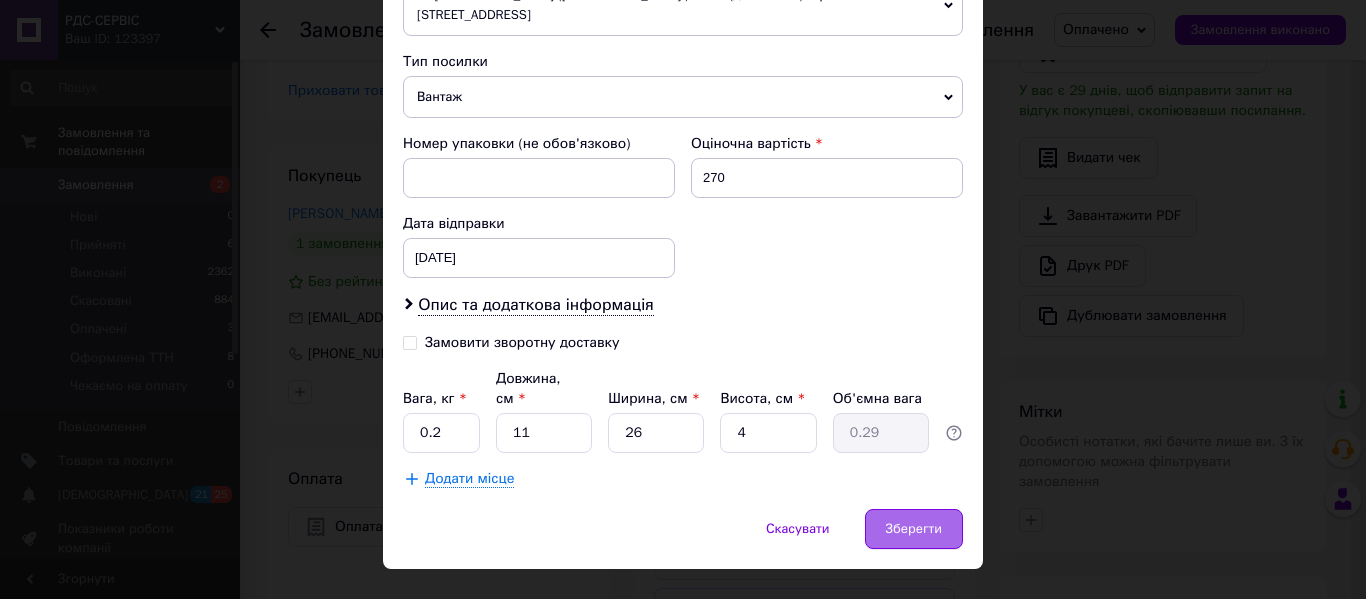 click on "Зберегти" at bounding box center (914, 529) 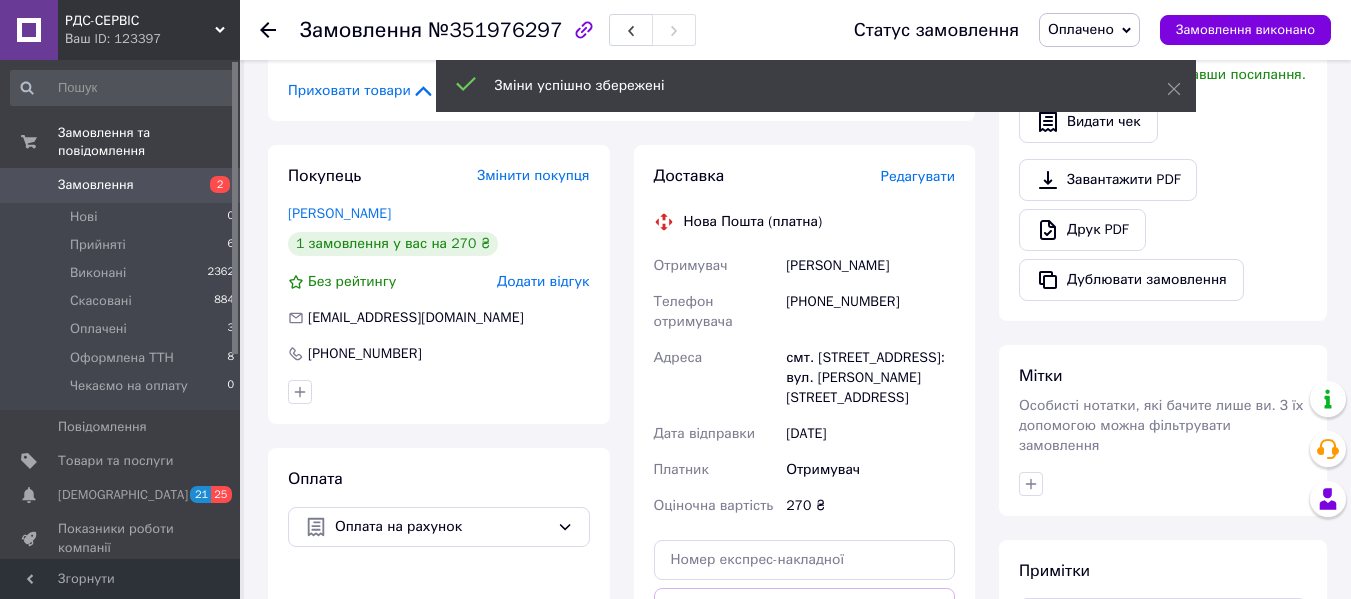 scroll, scrollTop: 790, scrollLeft: 0, axis: vertical 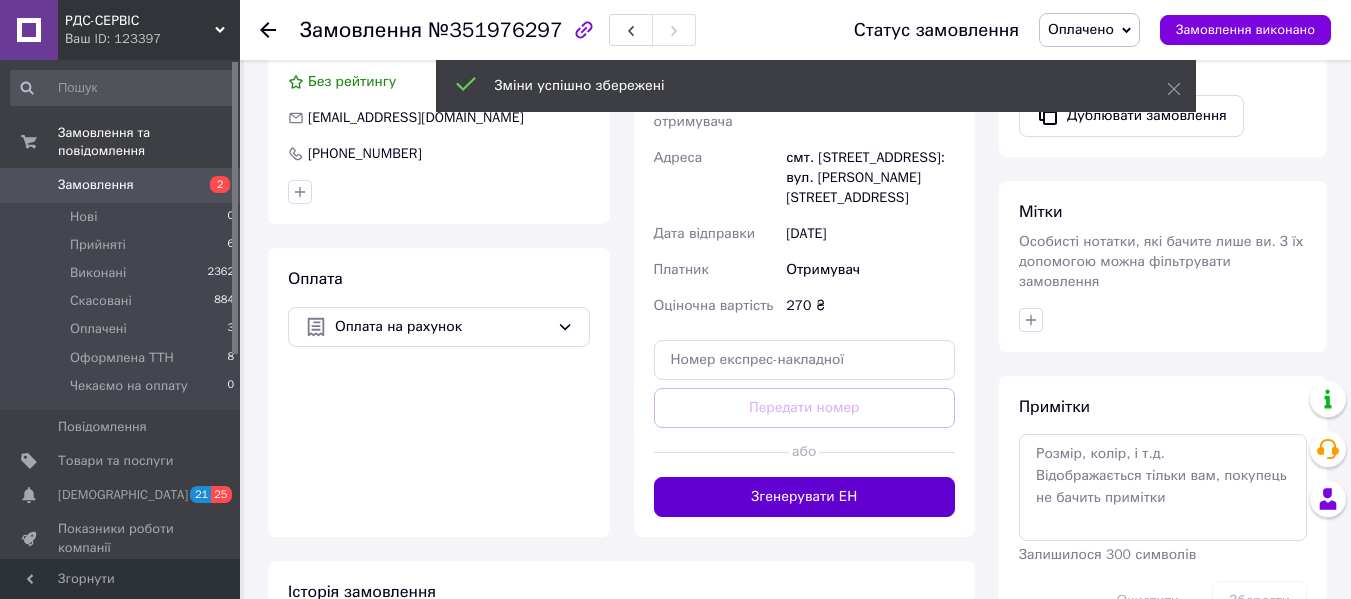 click on "Згенерувати ЕН" at bounding box center (805, 497) 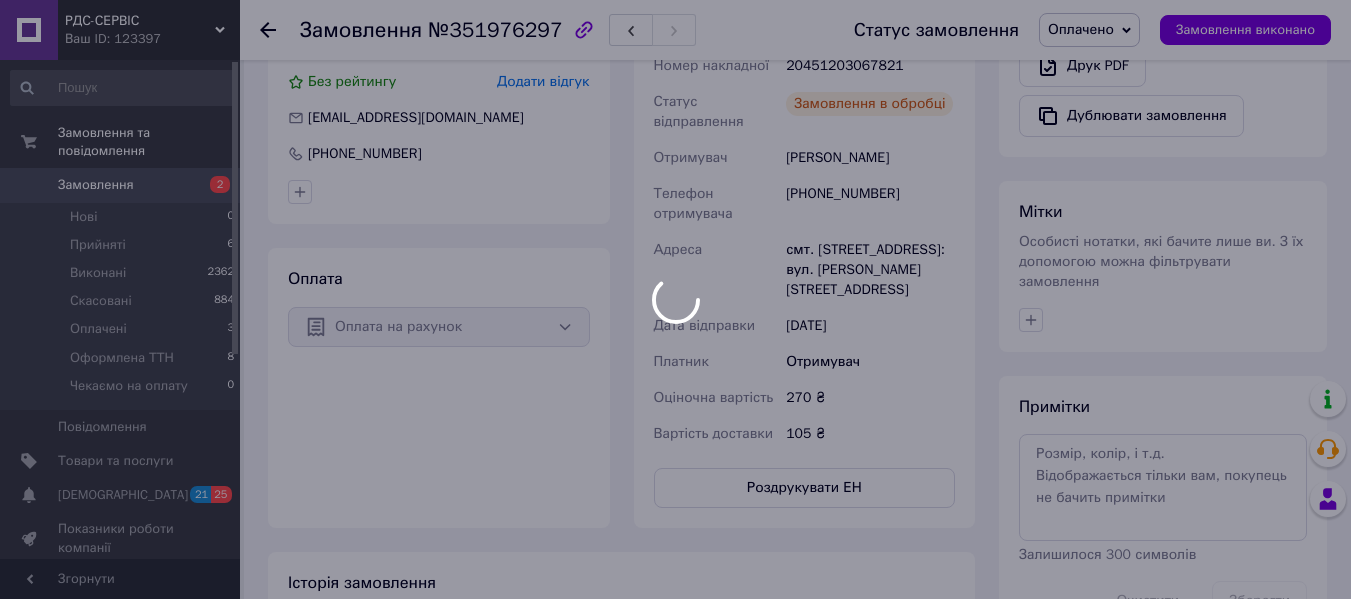 scroll, scrollTop: 690, scrollLeft: 0, axis: vertical 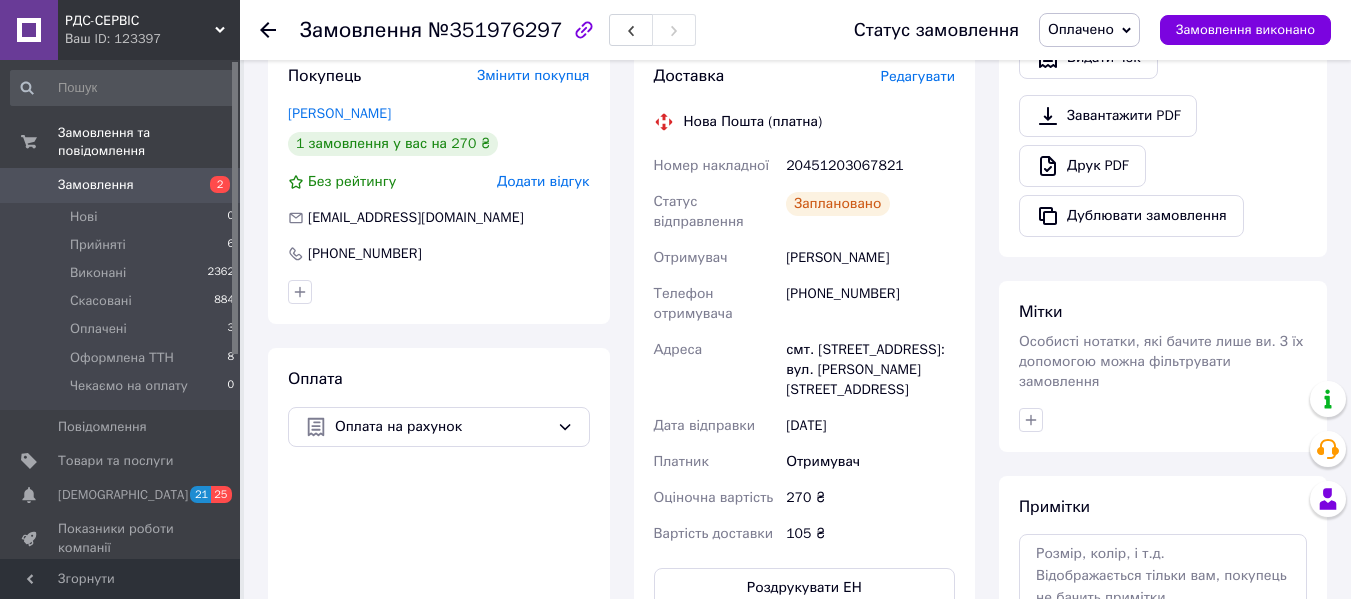 click on "Оплачено" at bounding box center (1081, 29) 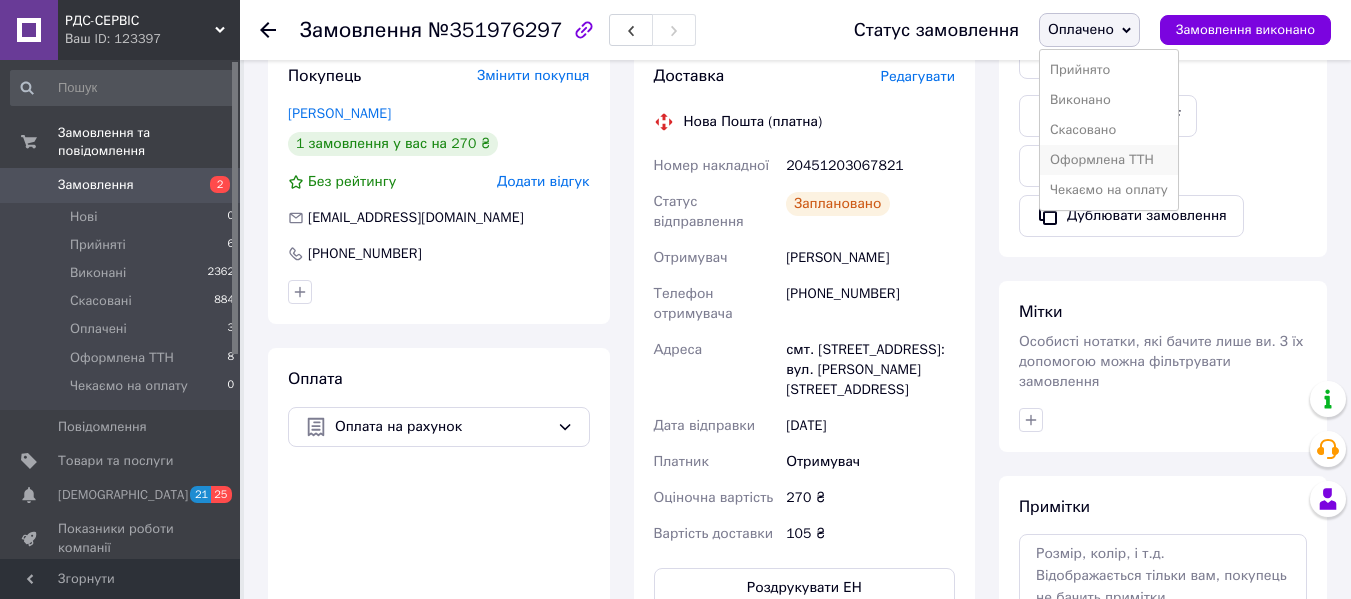 click on "Оформлена ТТН" at bounding box center [1109, 160] 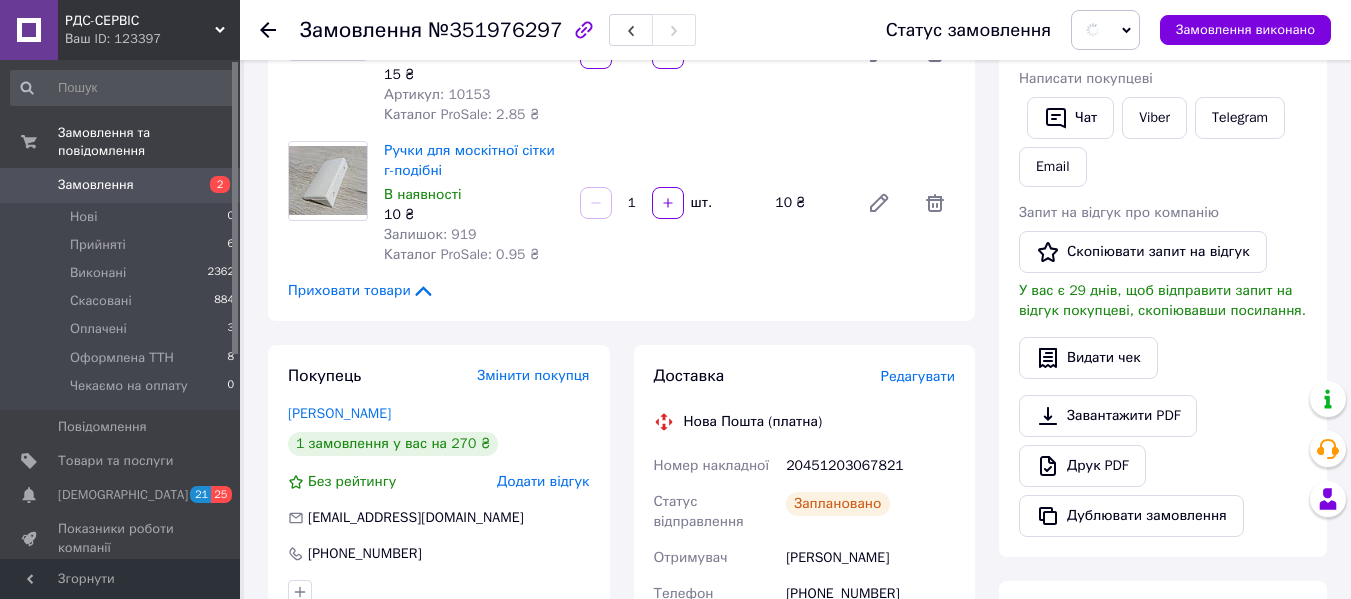 scroll, scrollTop: 190, scrollLeft: 0, axis: vertical 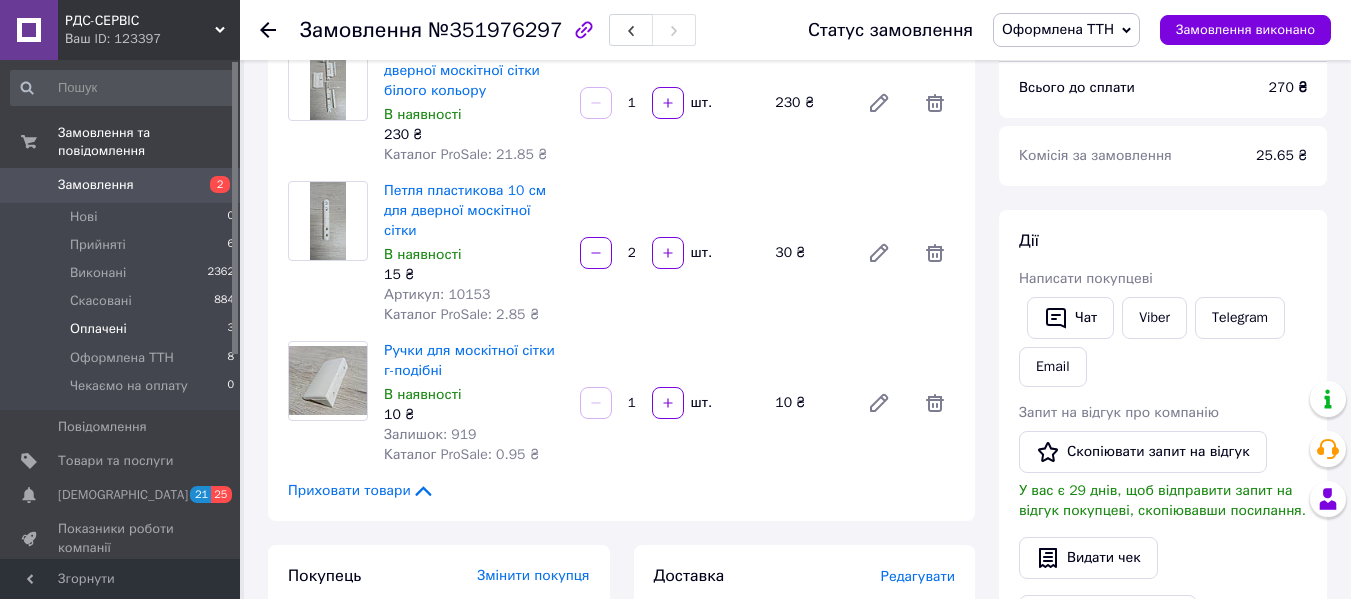 click on "Оплачені" at bounding box center (98, 329) 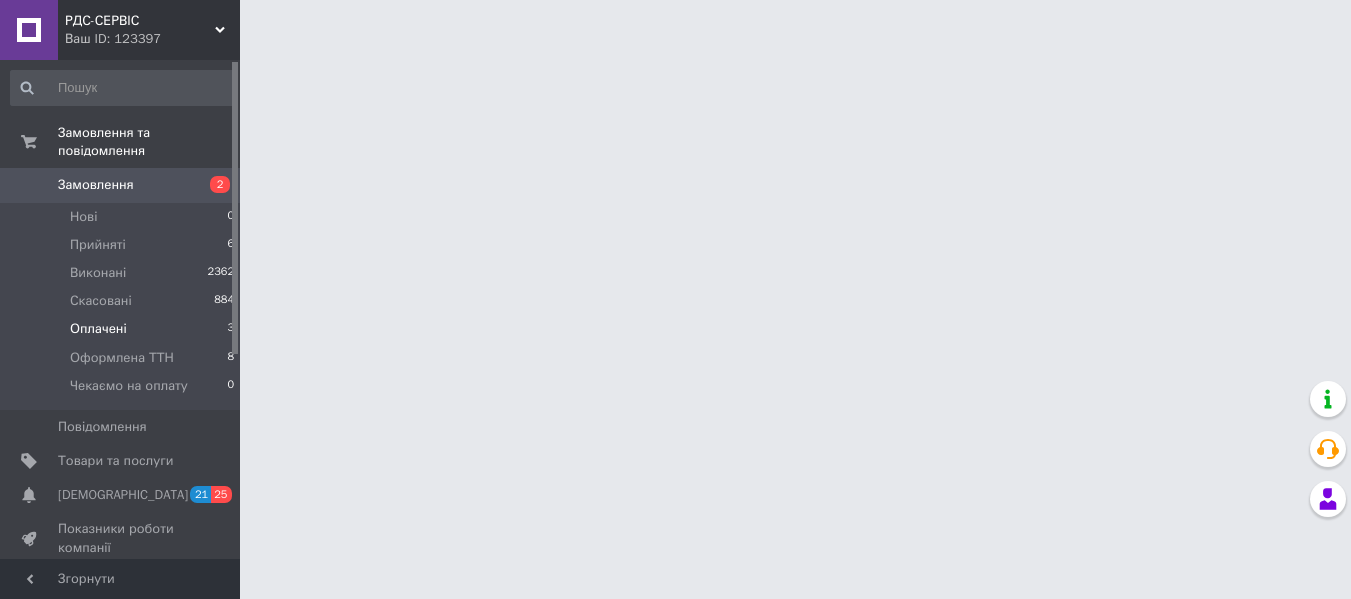 scroll, scrollTop: 0, scrollLeft: 0, axis: both 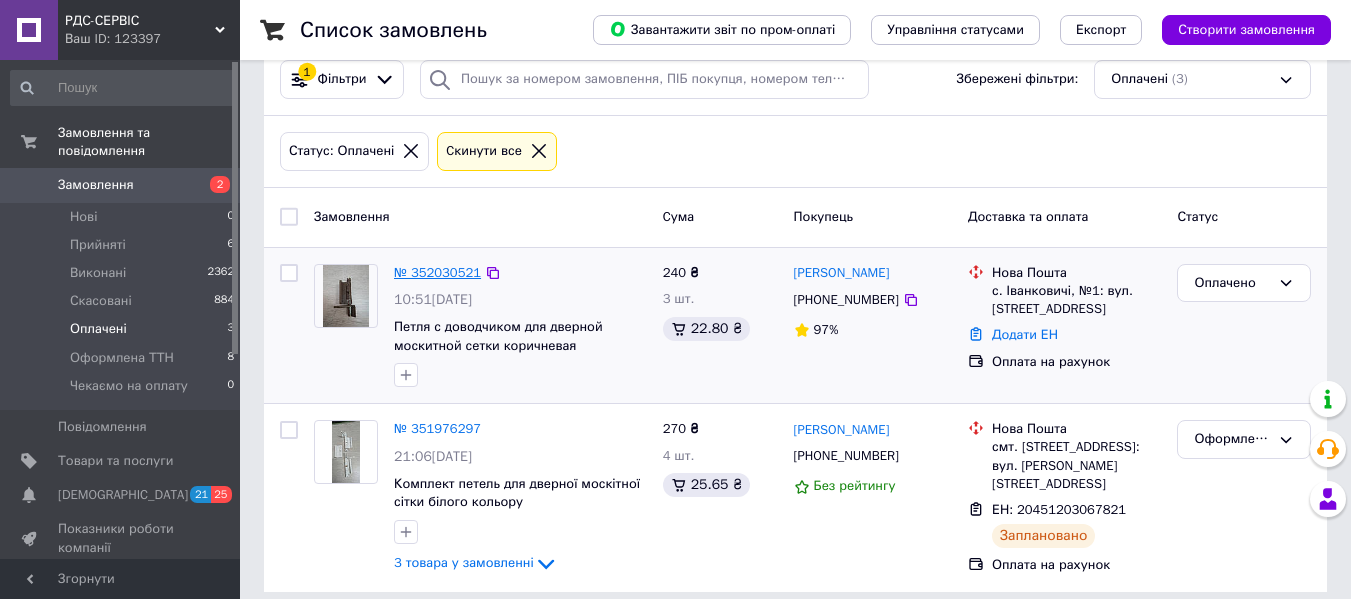 click on "№ 352030521" at bounding box center [437, 272] 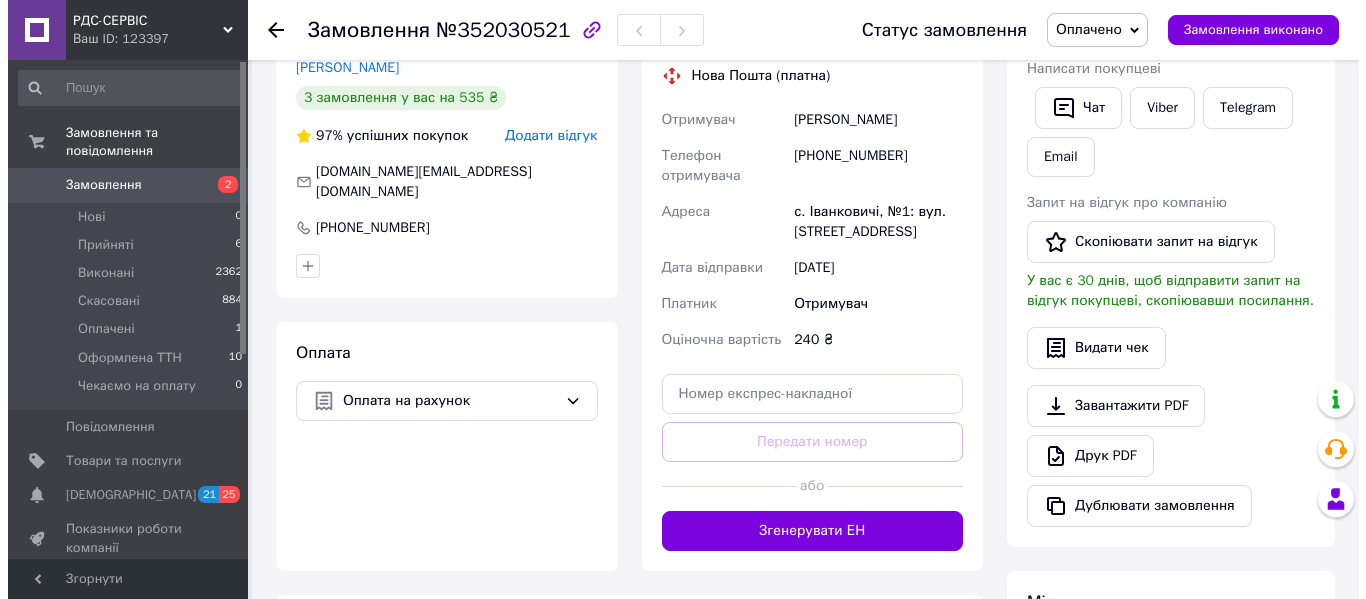 scroll, scrollTop: 300, scrollLeft: 0, axis: vertical 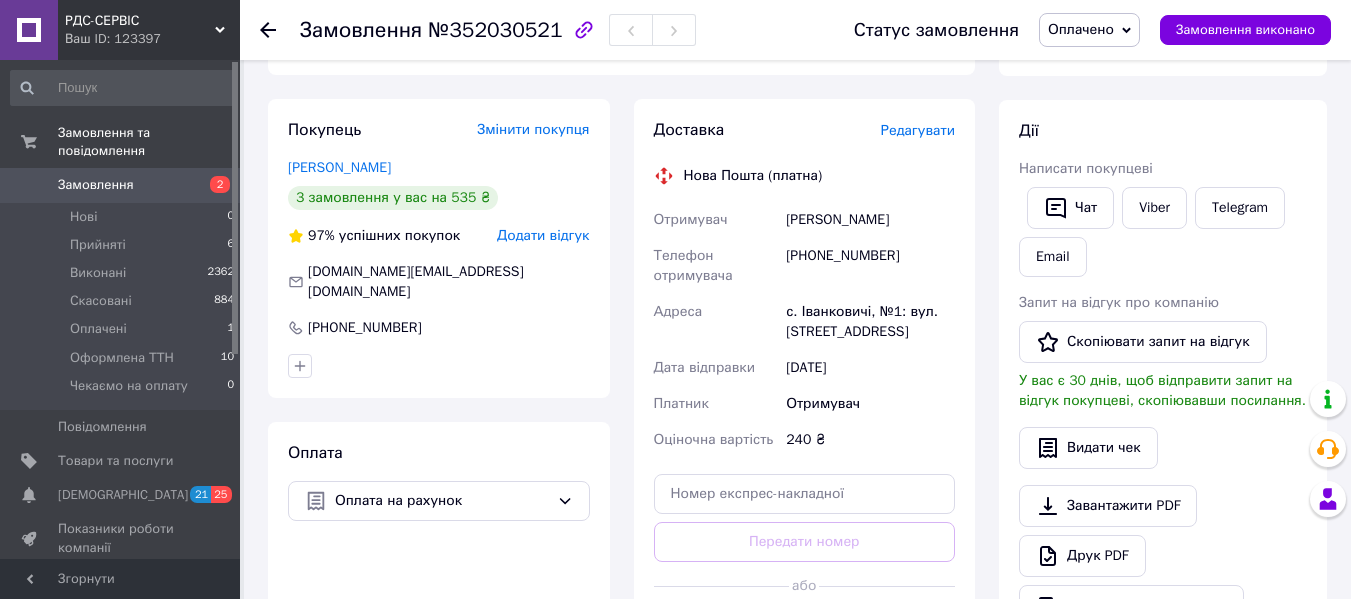 click on "Редагувати" at bounding box center (918, 130) 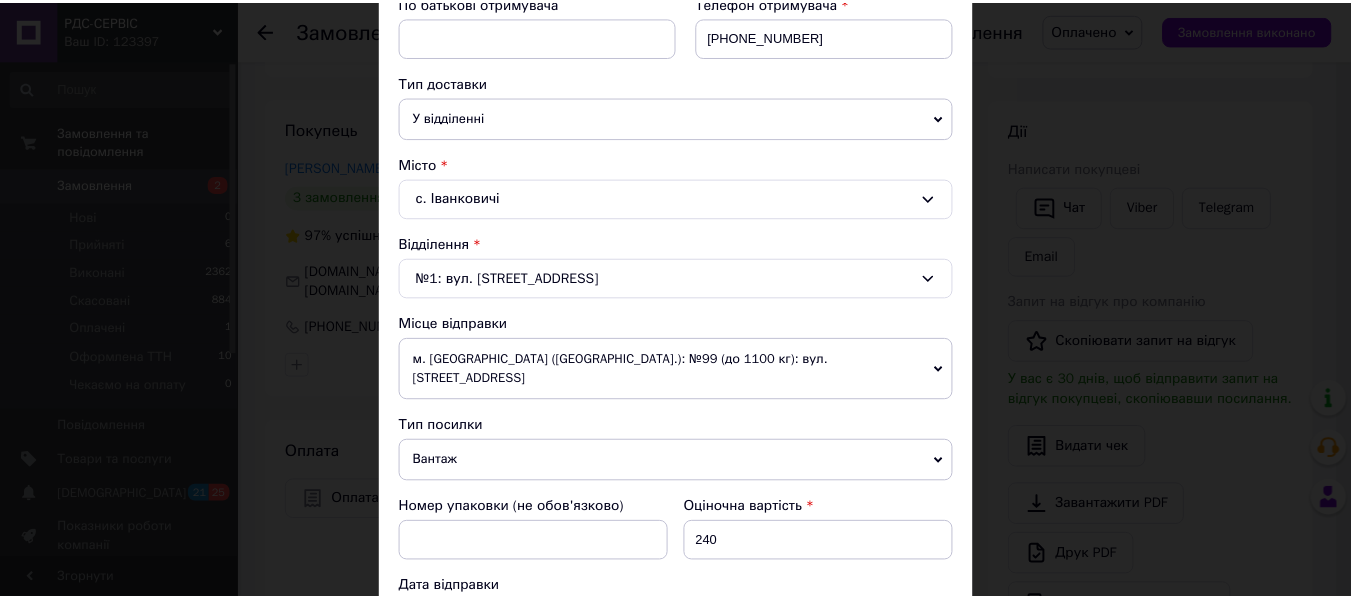 scroll, scrollTop: 700, scrollLeft: 0, axis: vertical 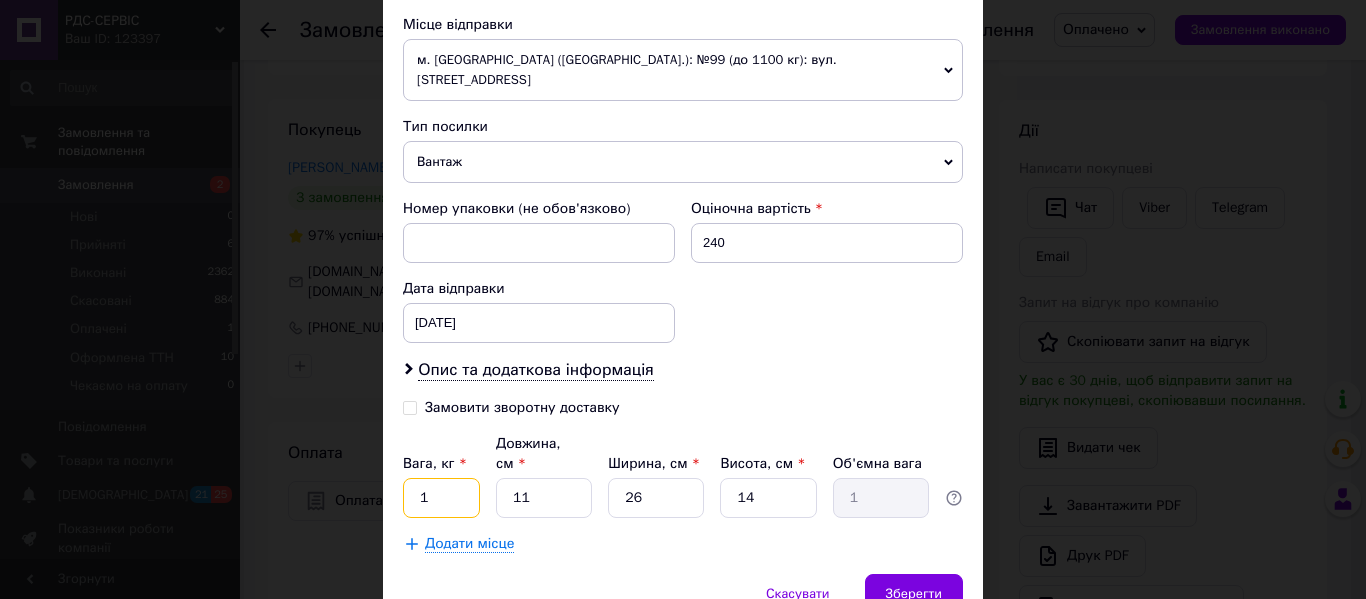 click on "1" at bounding box center (441, 498) 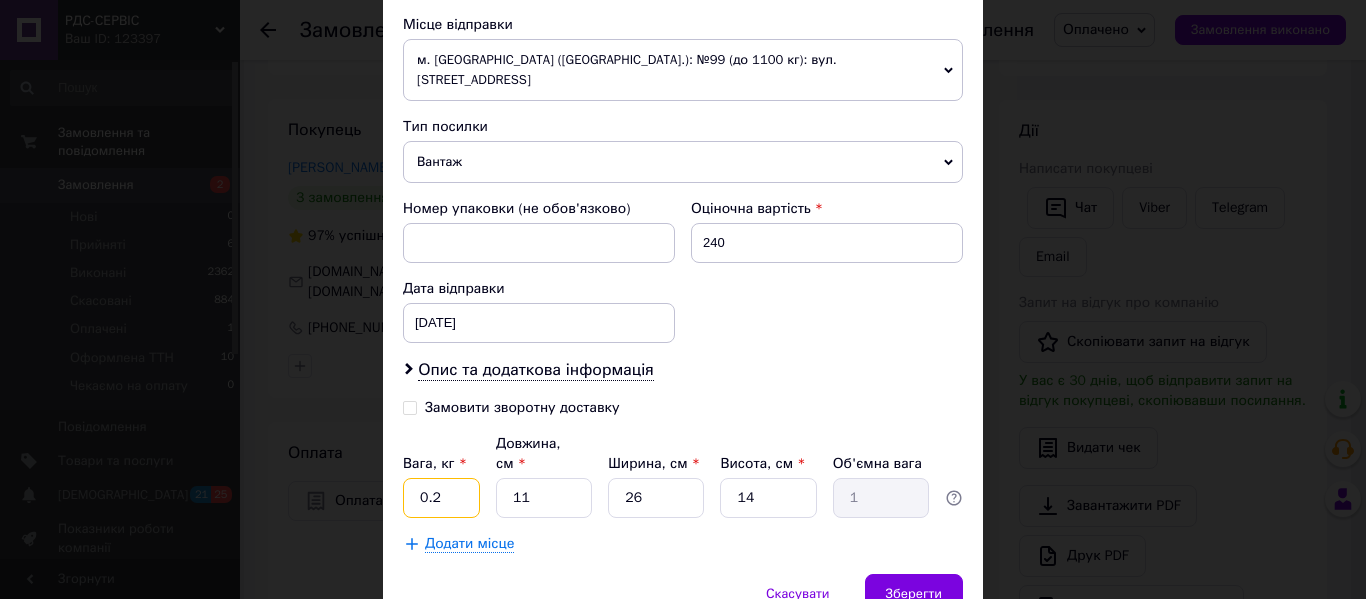 type on "0.2" 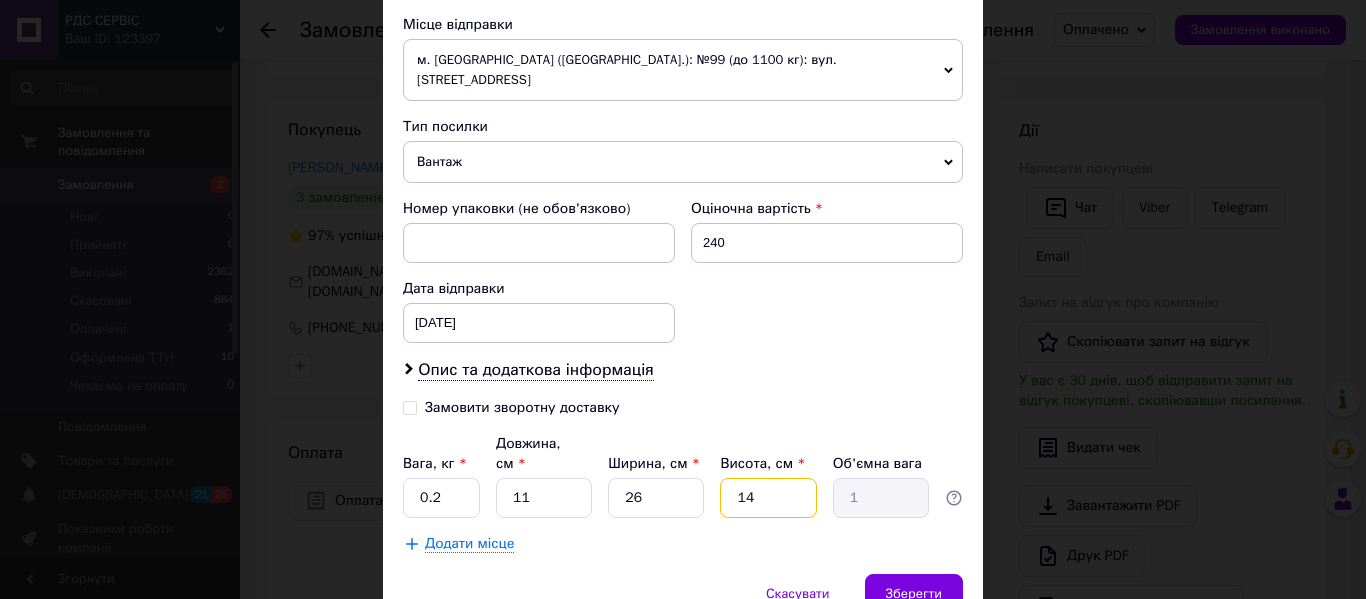 click on "14" at bounding box center (768, 498) 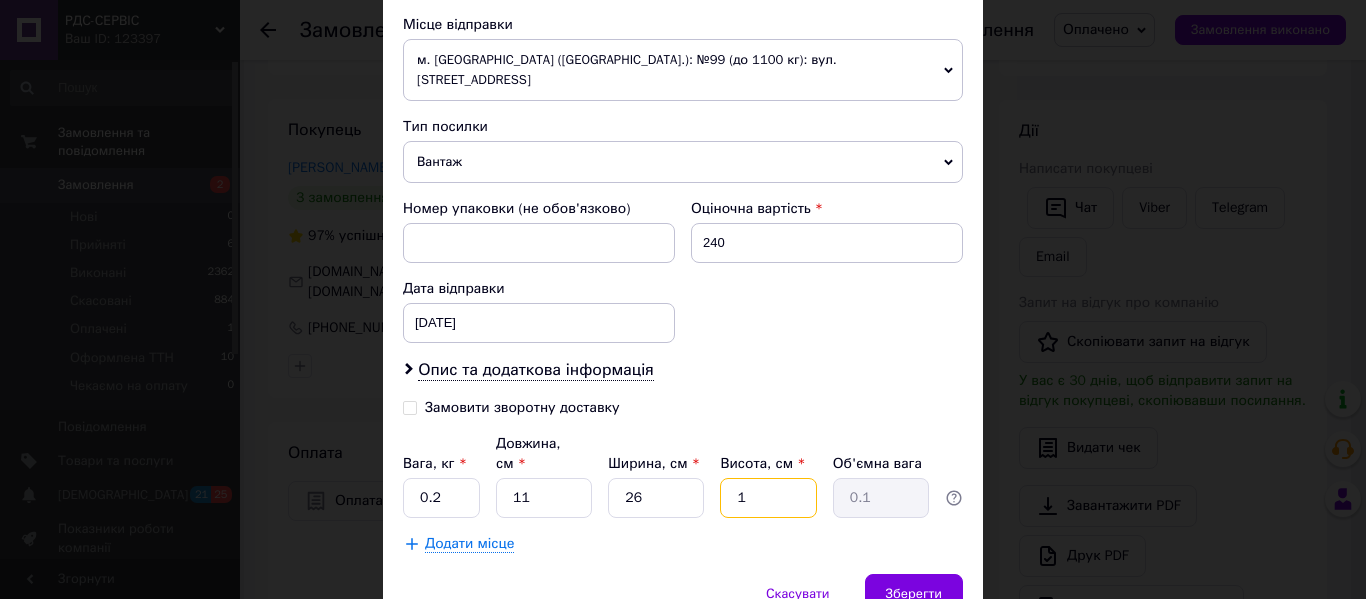 type 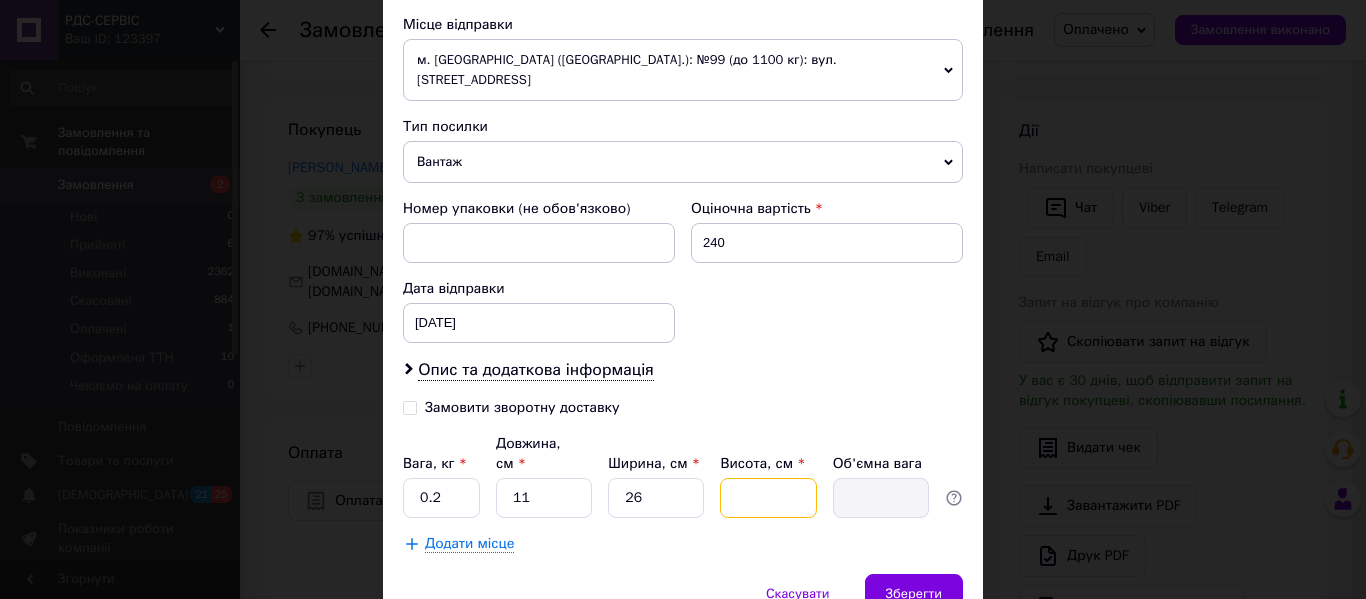 type on "5" 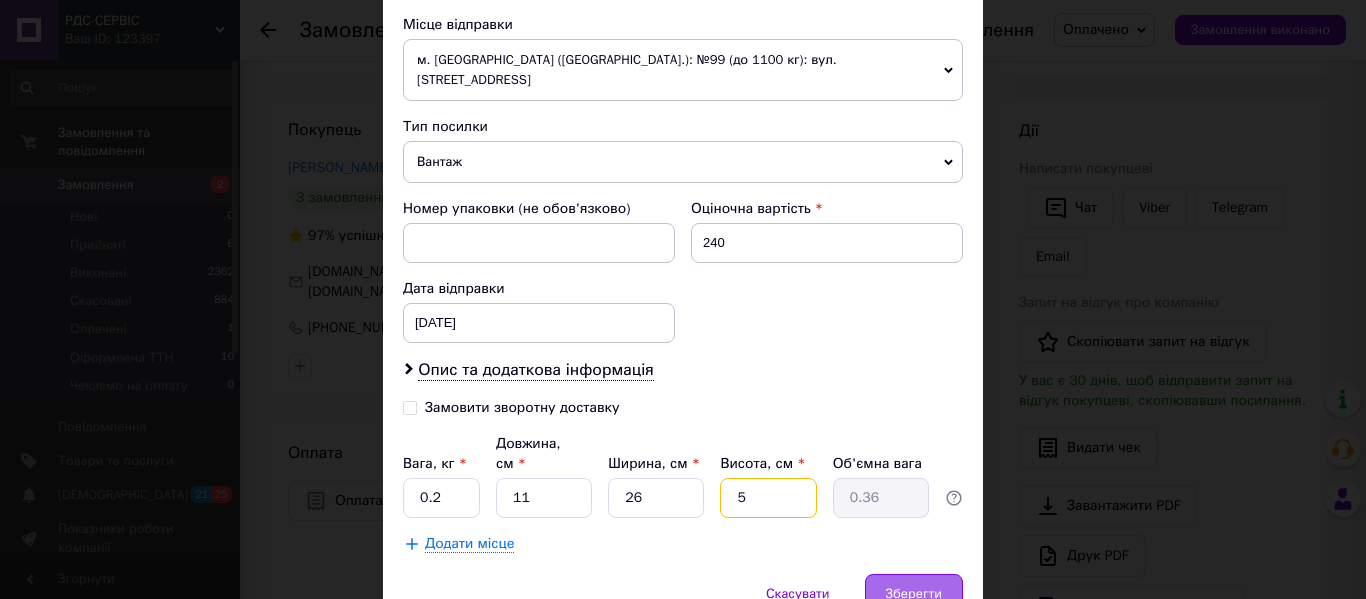type on "5" 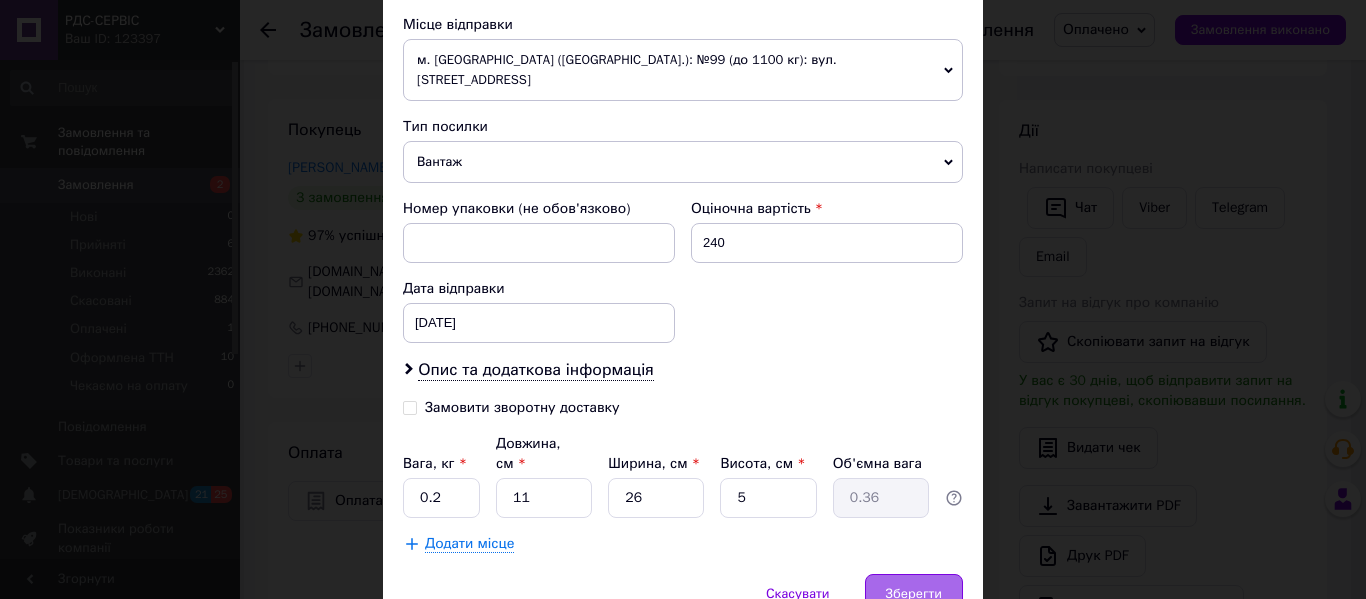 click on "Зберегти" at bounding box center [914, 594] 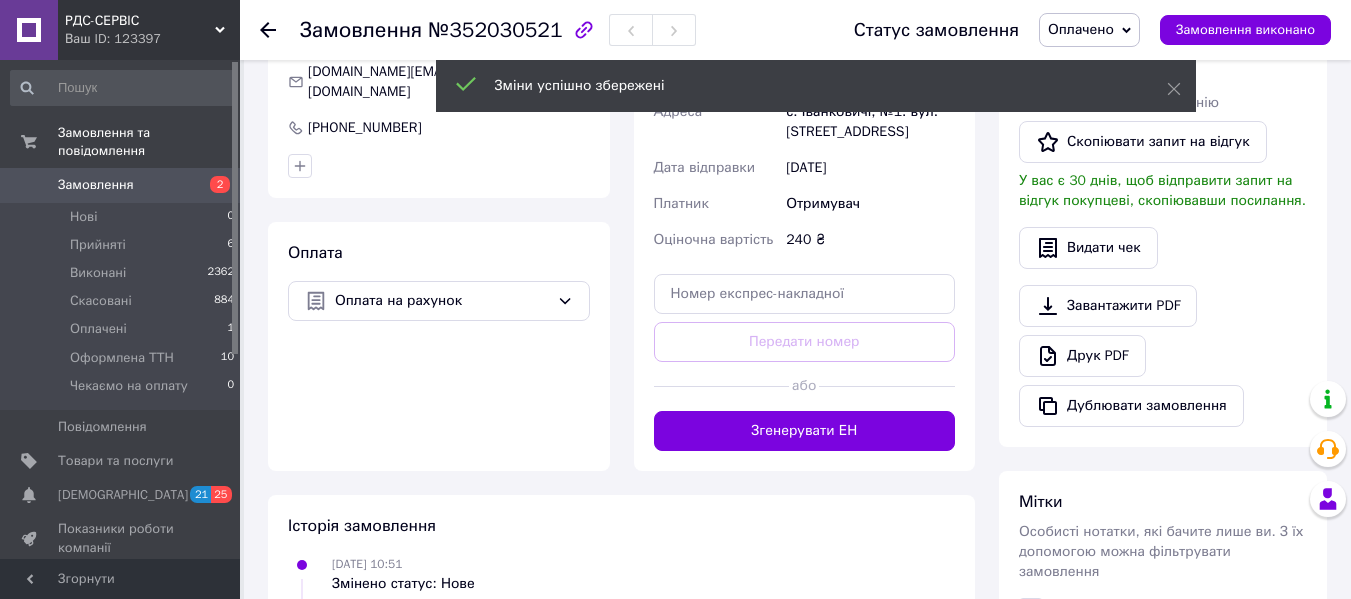 scroll, scrollTop: 700, scrollLeft: 0, axis: vertical 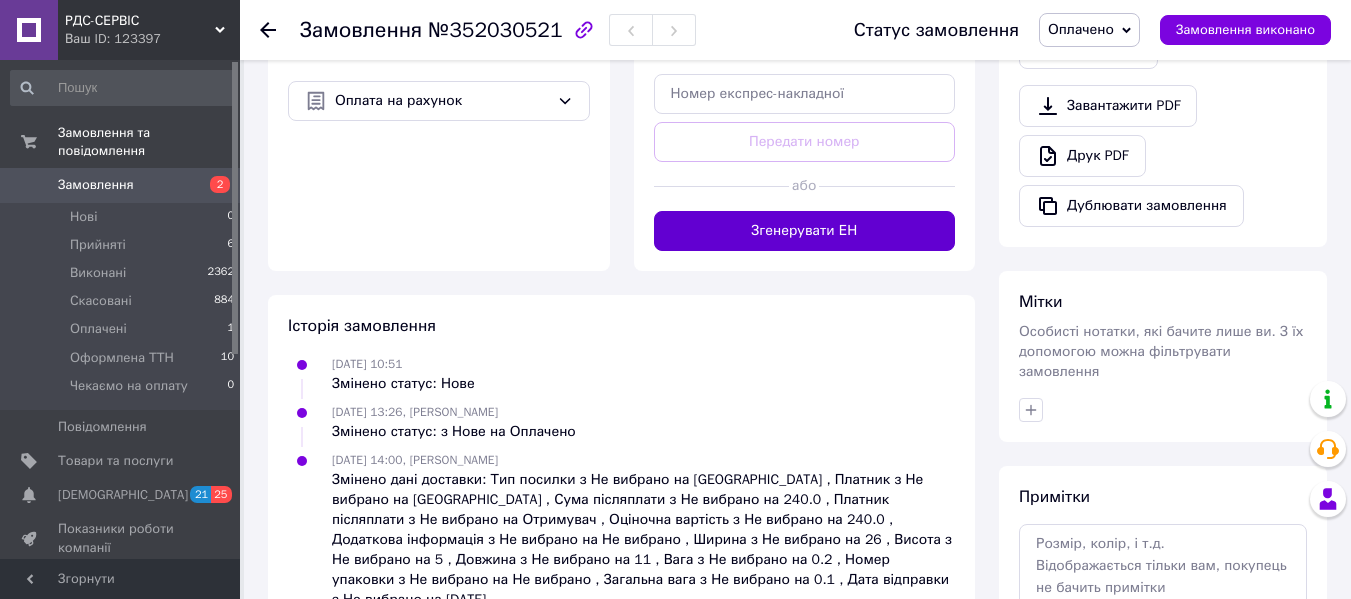 click on "Згенерувати ЕН" at bounding box center [805, 231] 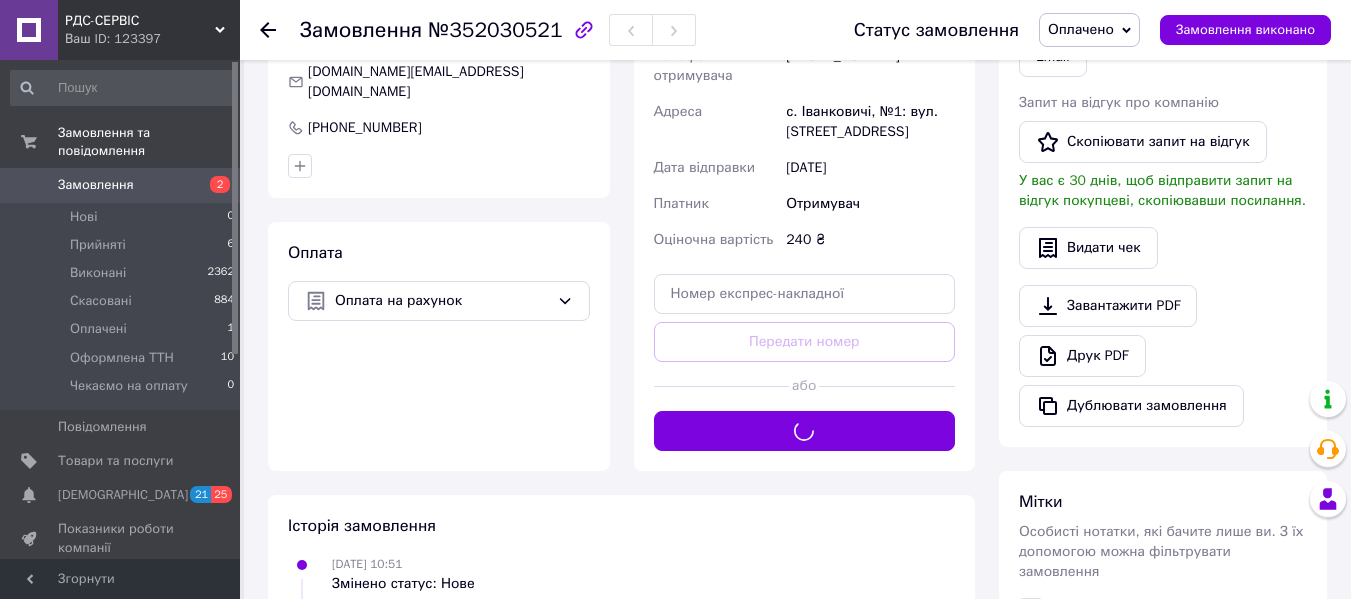 scroll, scrollTop: 300, scrollLeft: 0, axis: vertical 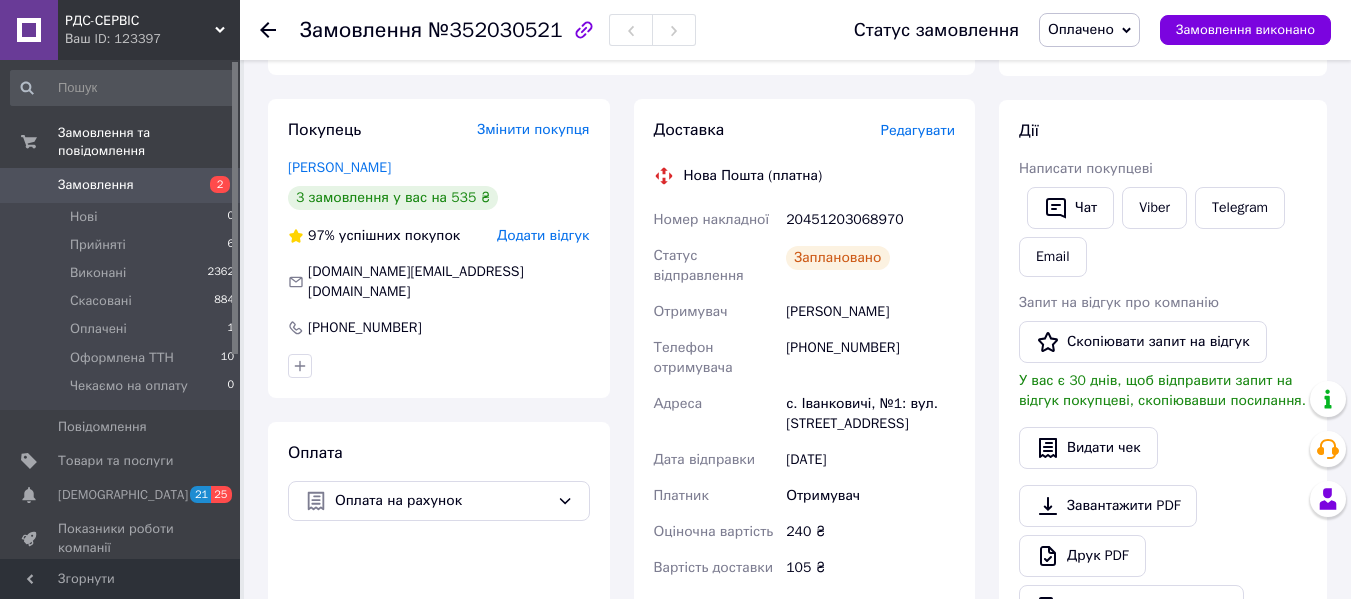 click on "Оплачено" at bounding box center (1081, 29) 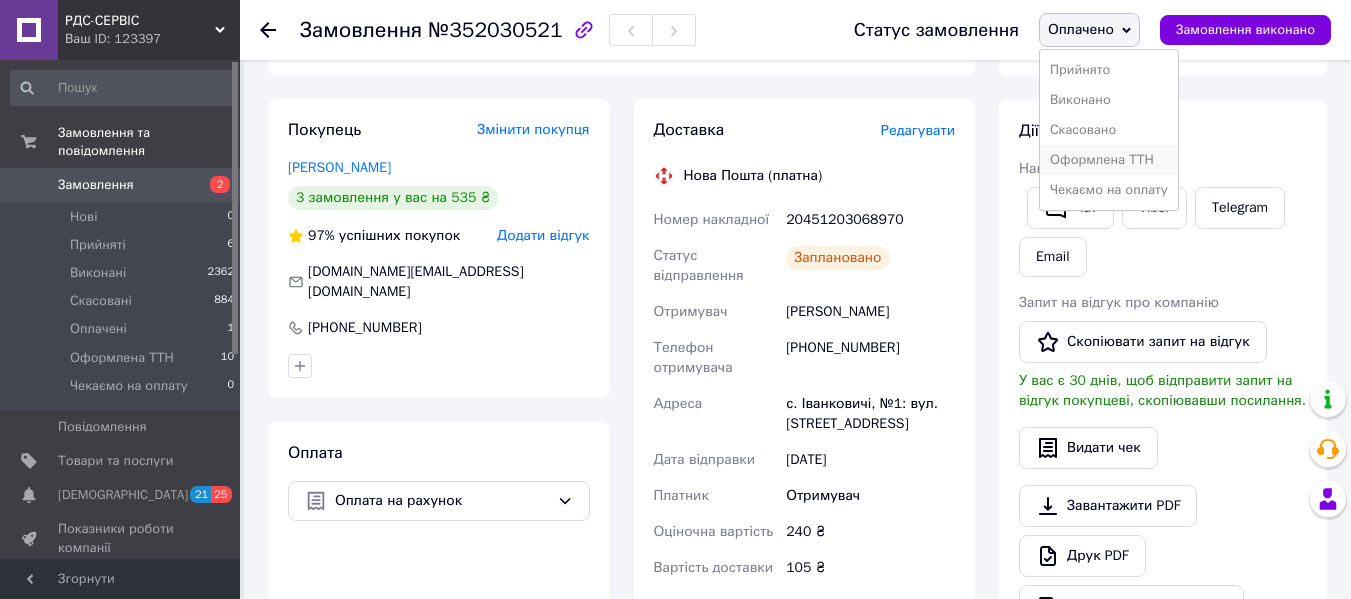 click on "Оформлена ТТН" at bounding box center [1109, 160] 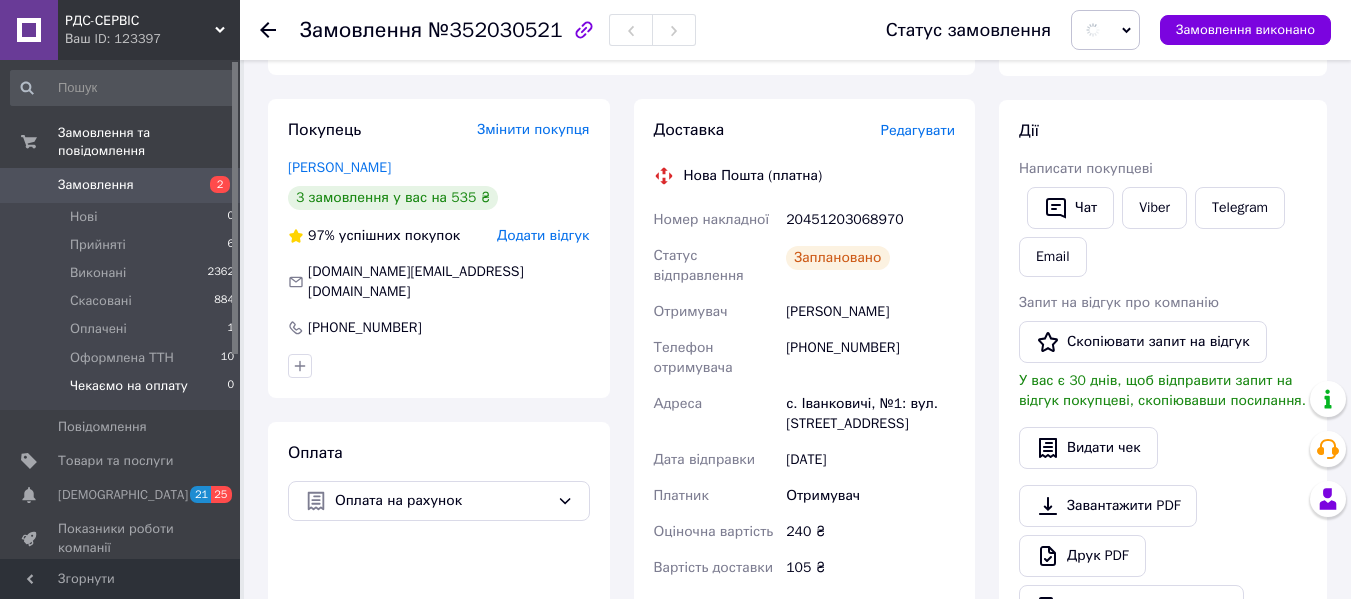 scroll, scrollTop: 200, scrollLeft: 0, axis: vertical 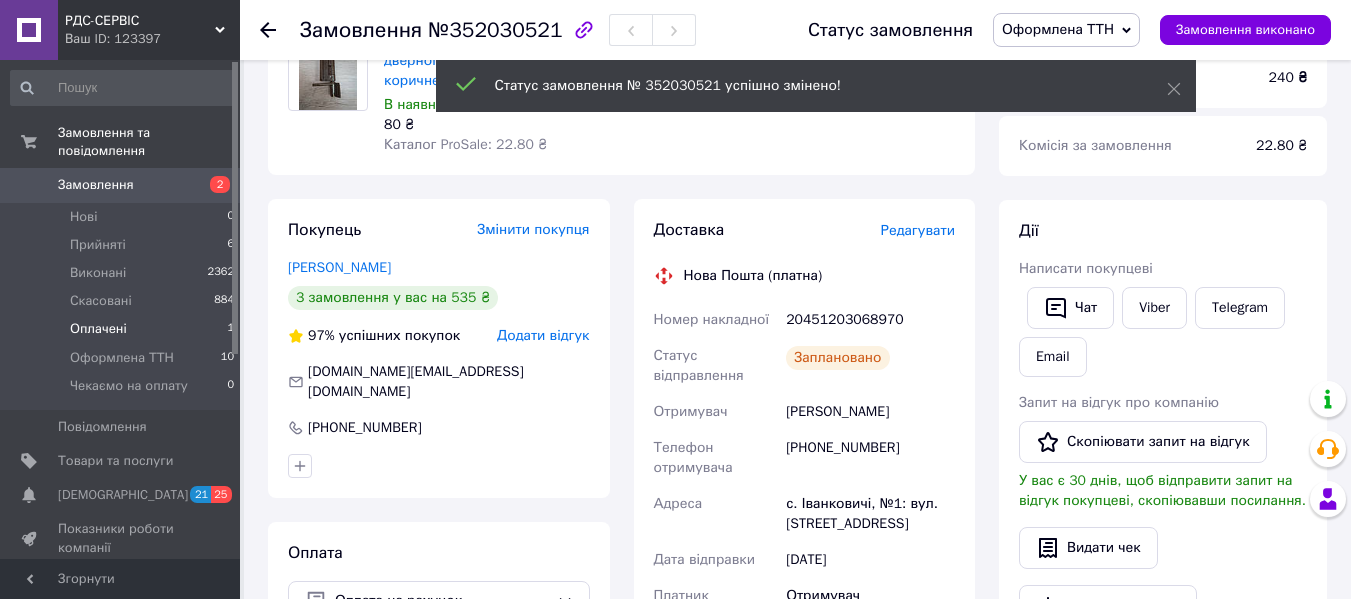 click on "Оплачені" at bounding box center [98, 329] 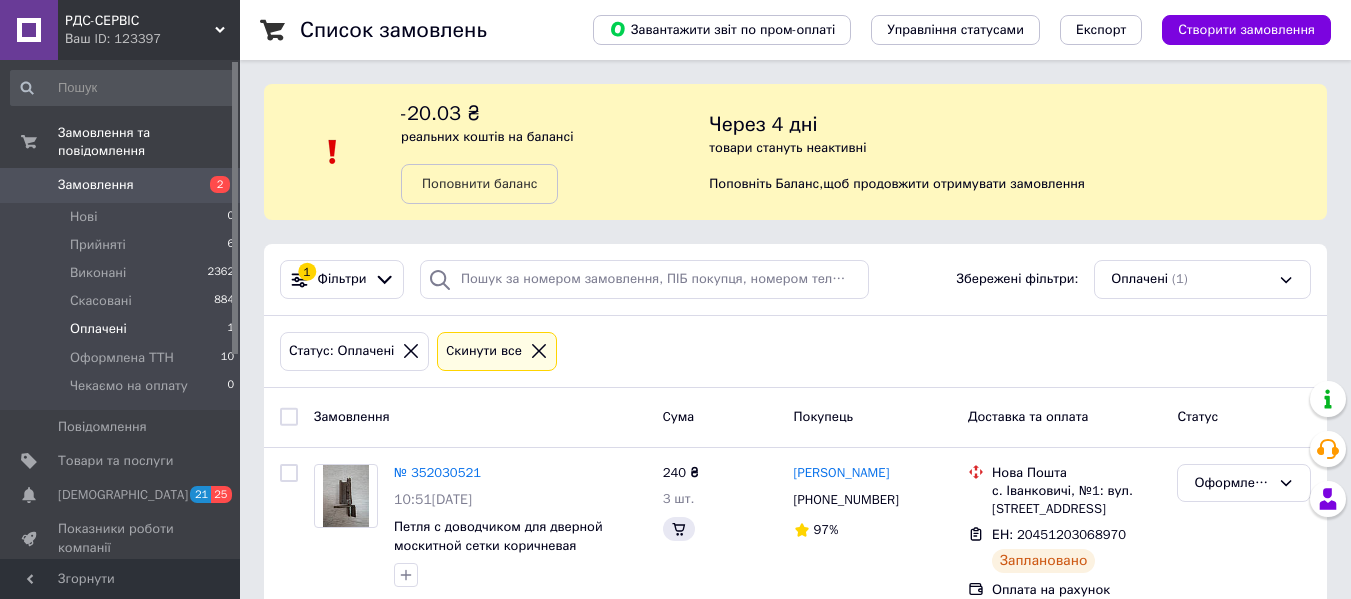 scroll, scrollTop: 40, scrollLeft: 0, axis: vertical 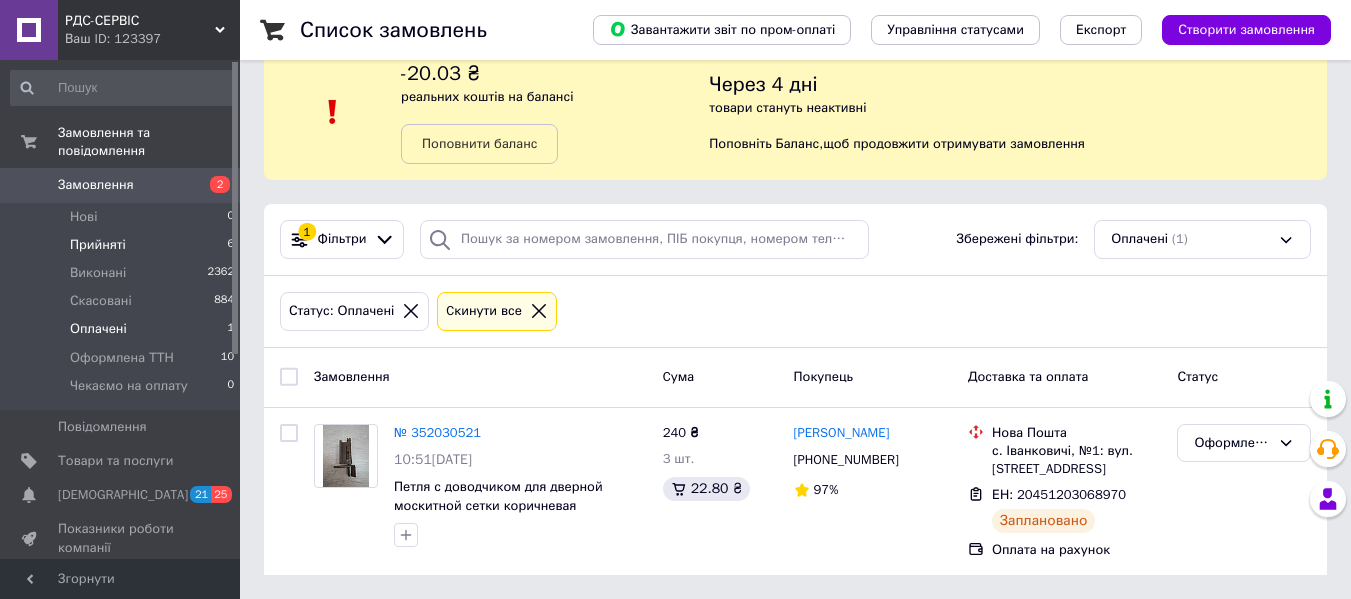 click on "Прийняті" at bounding box center (98, 245) 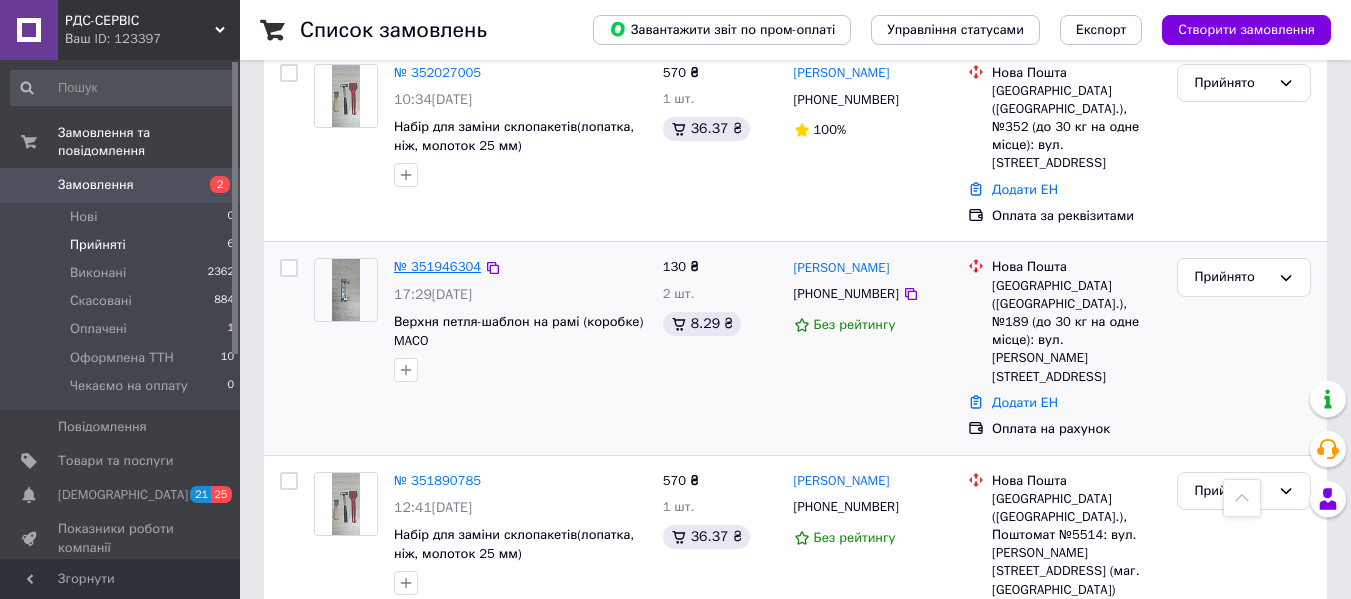 scroll, scrollTop: 500, scrollLeft: 0, axis: vertical 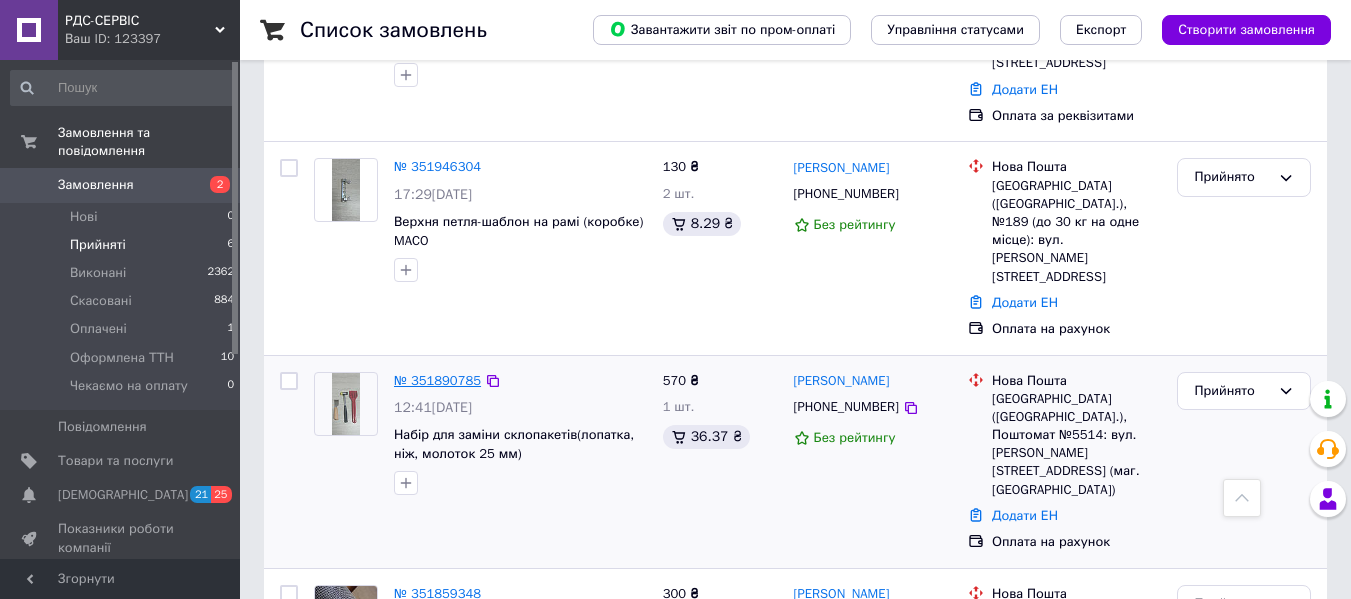 click on "№ 351890785" at bounding box center (437, 380) 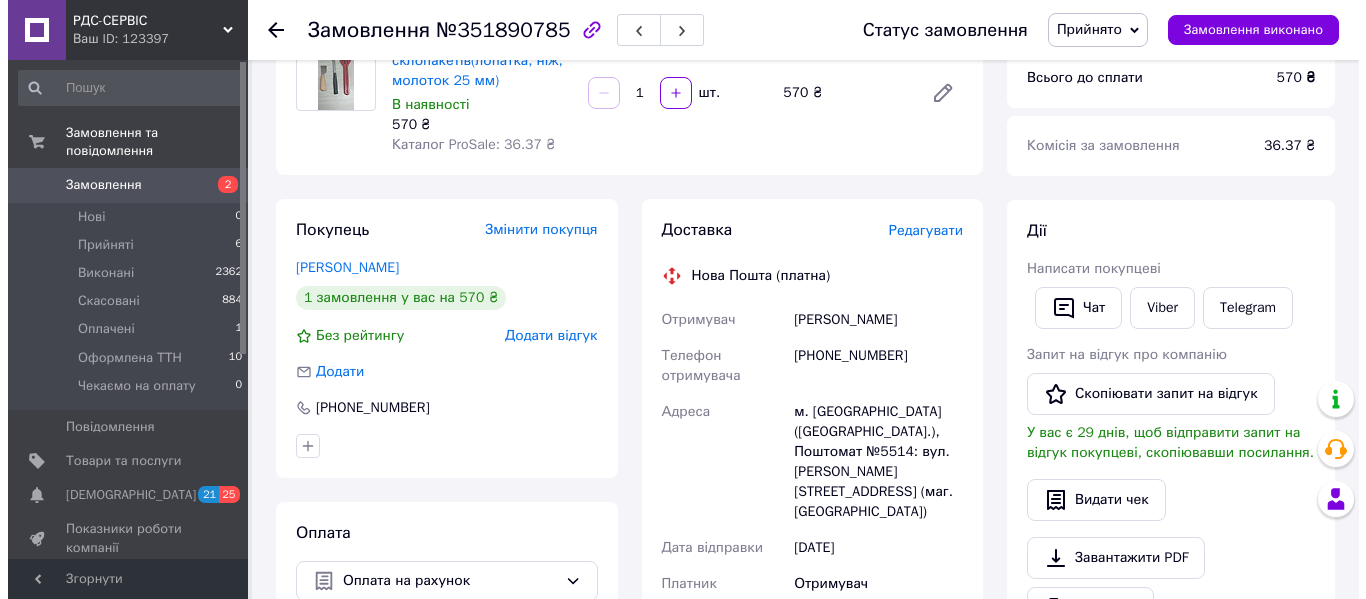 scroll, scrollTop: 100, scrollLeft: 0, axis: vertical 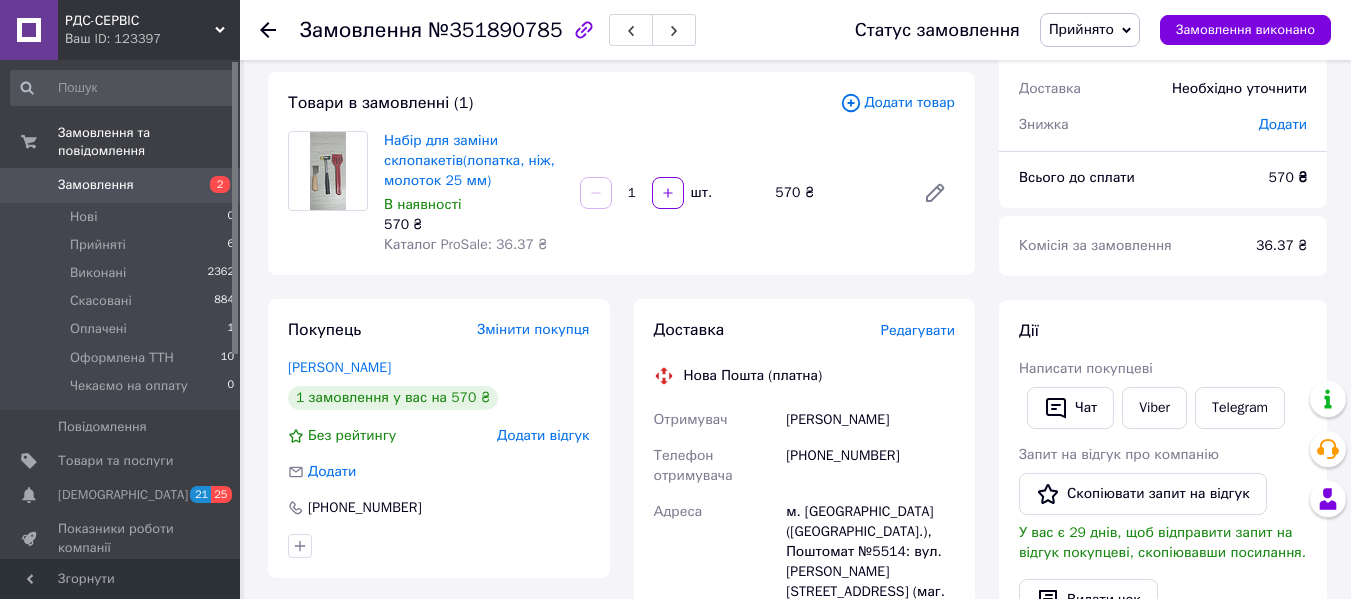 click on "Редагувати" at bounding box center [918, 330] 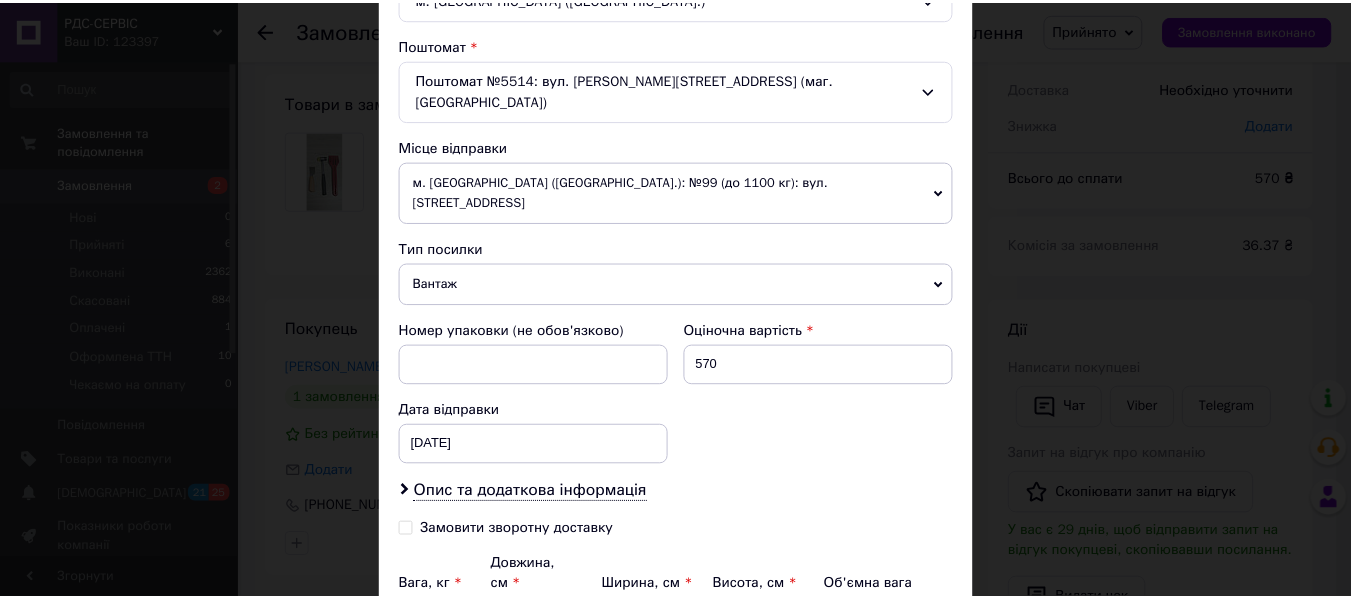 scroll, scrollTop: 700, scrollLeft: 0, axis: vertical 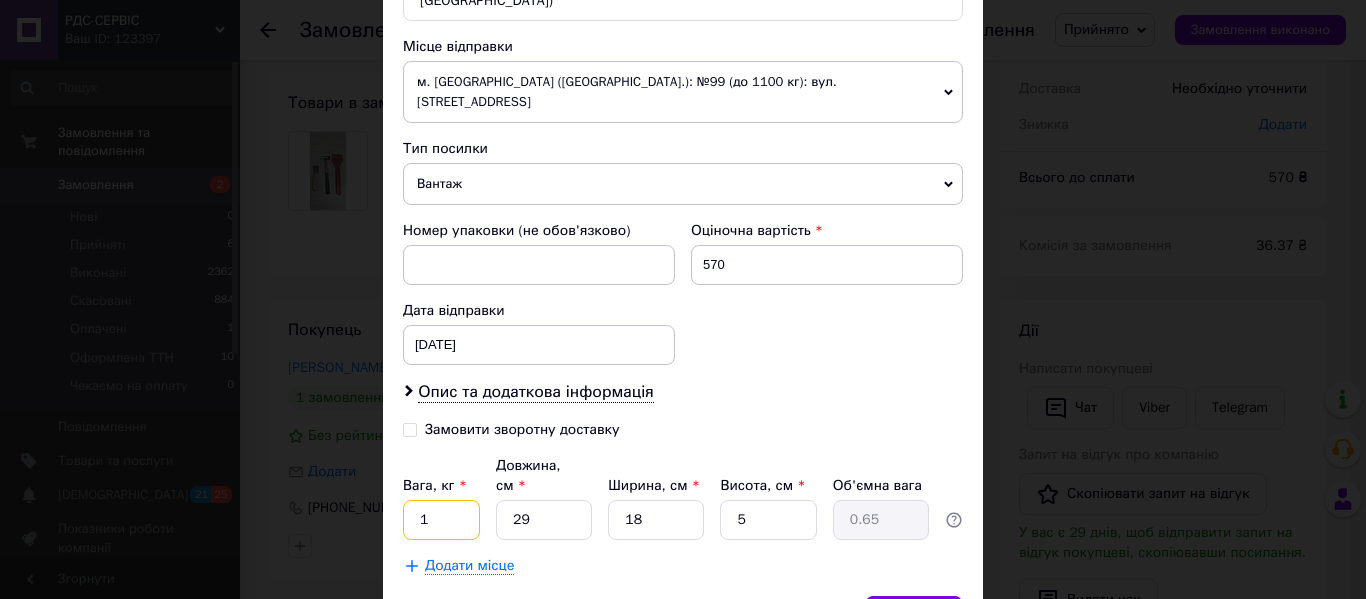 click on "1" at bounding box center (441, 520) 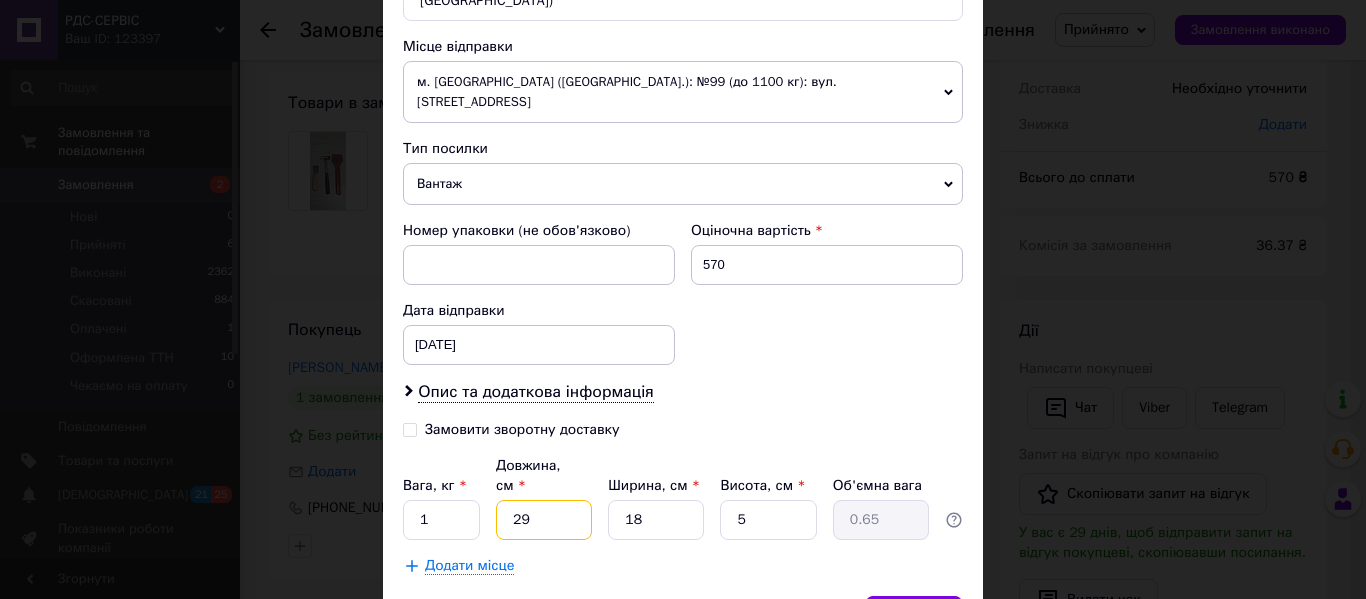 click on "29" at bounding box center [544, 520] 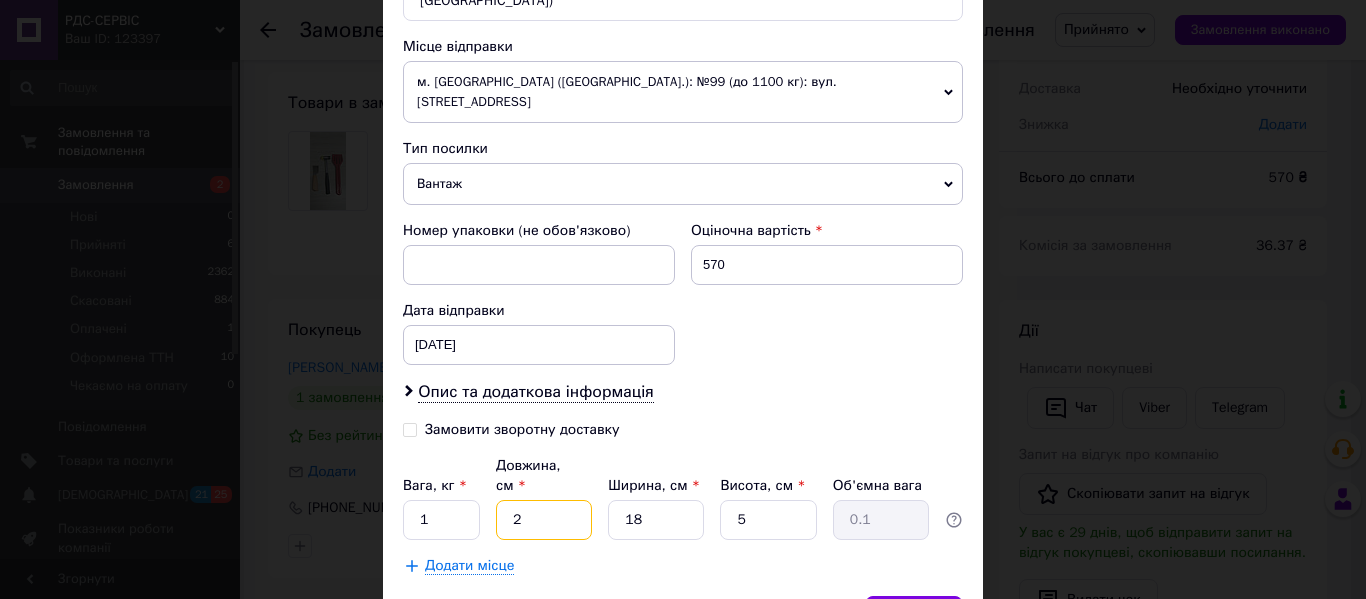 type 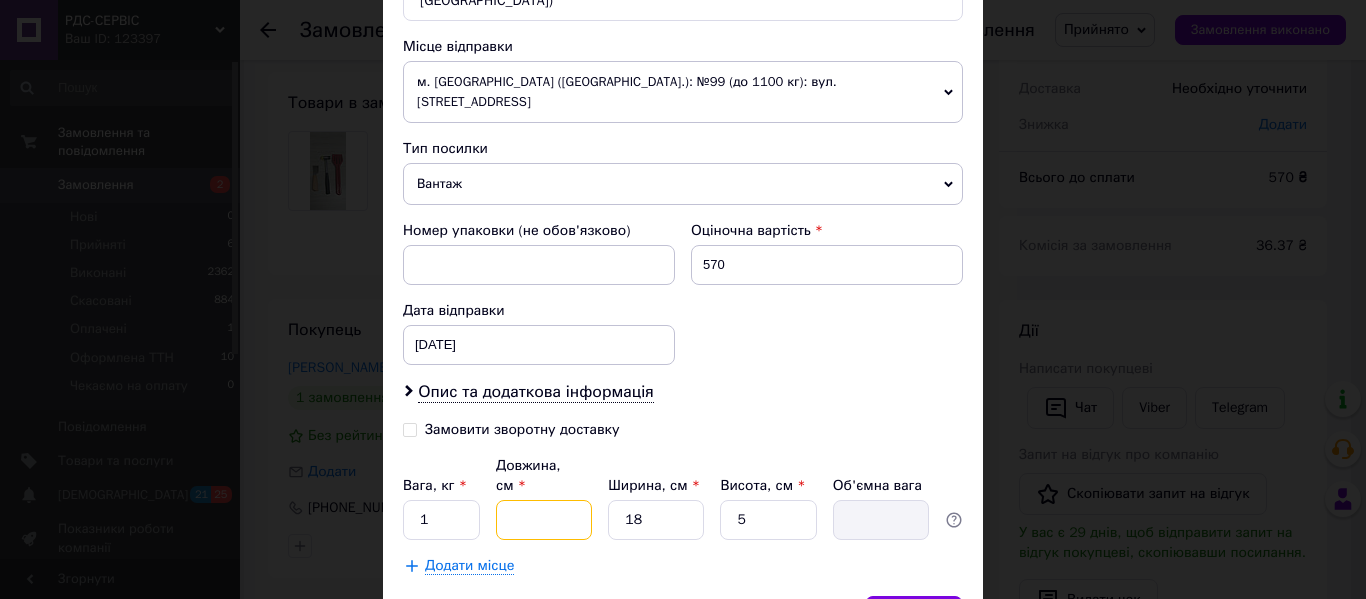 type on "3" 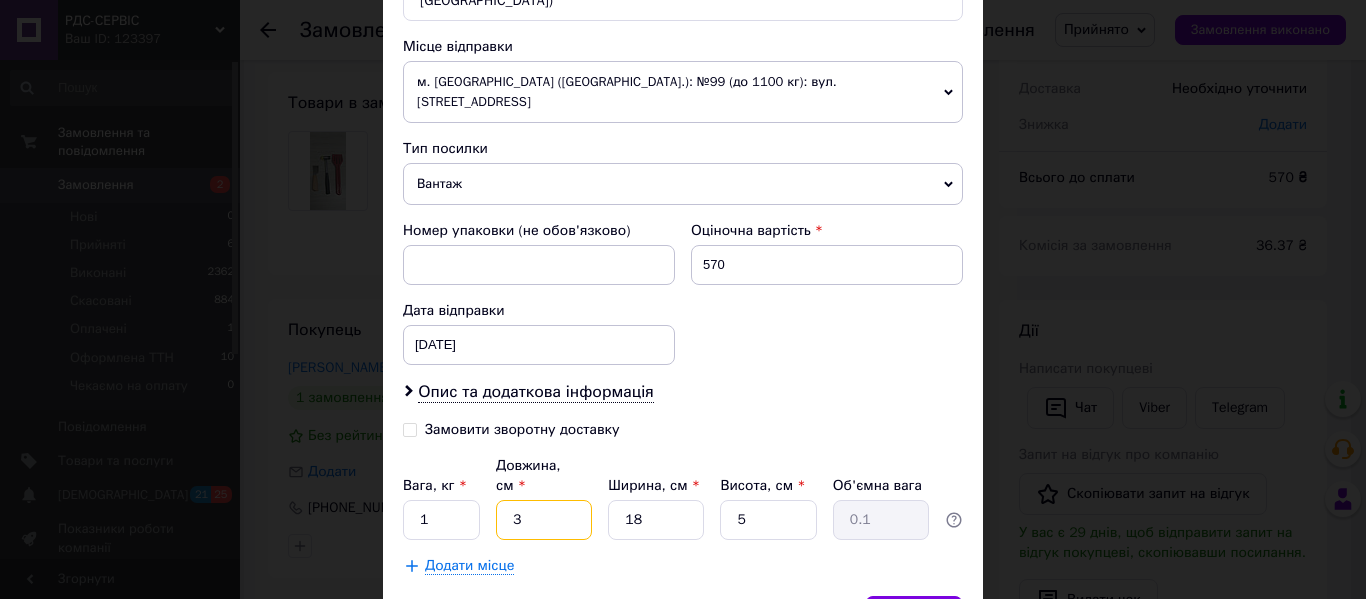 type on "30" 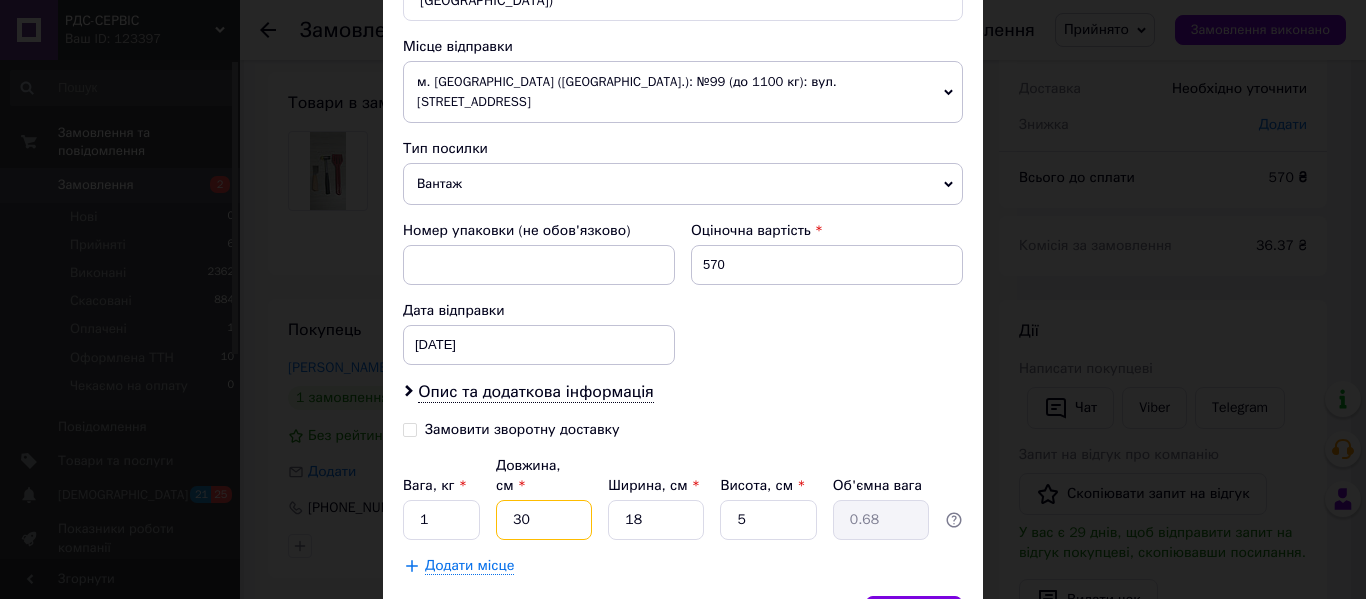 type on "30" 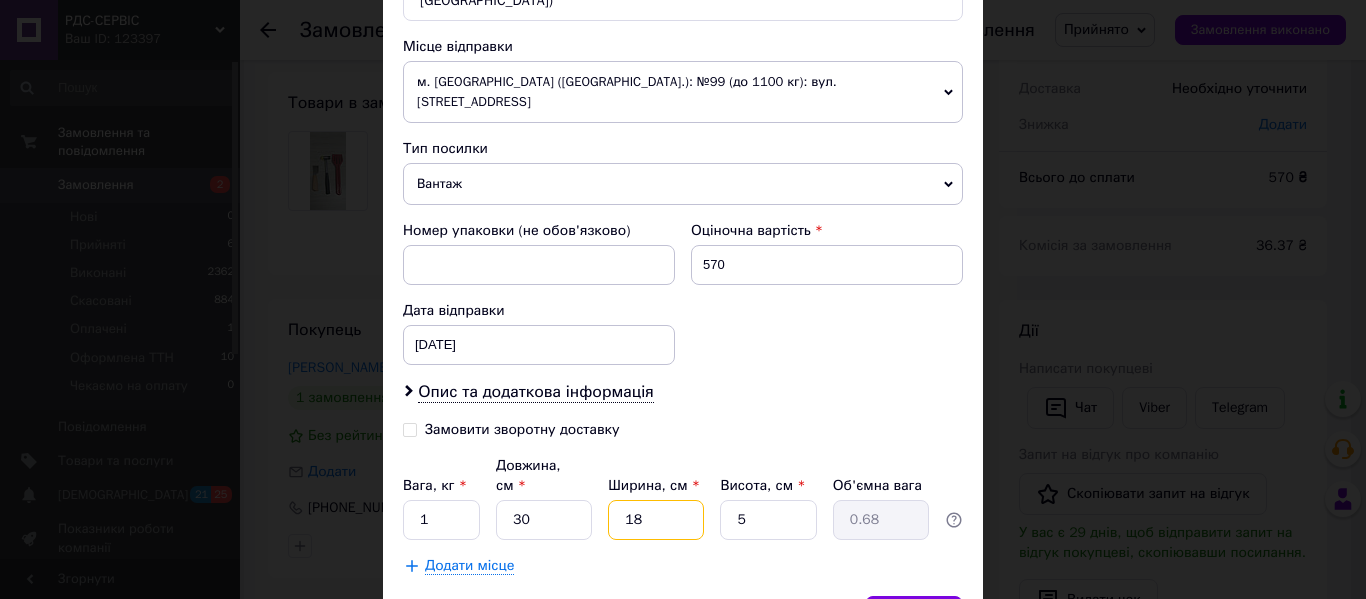 click on "18" at bounding box center [656, 520] 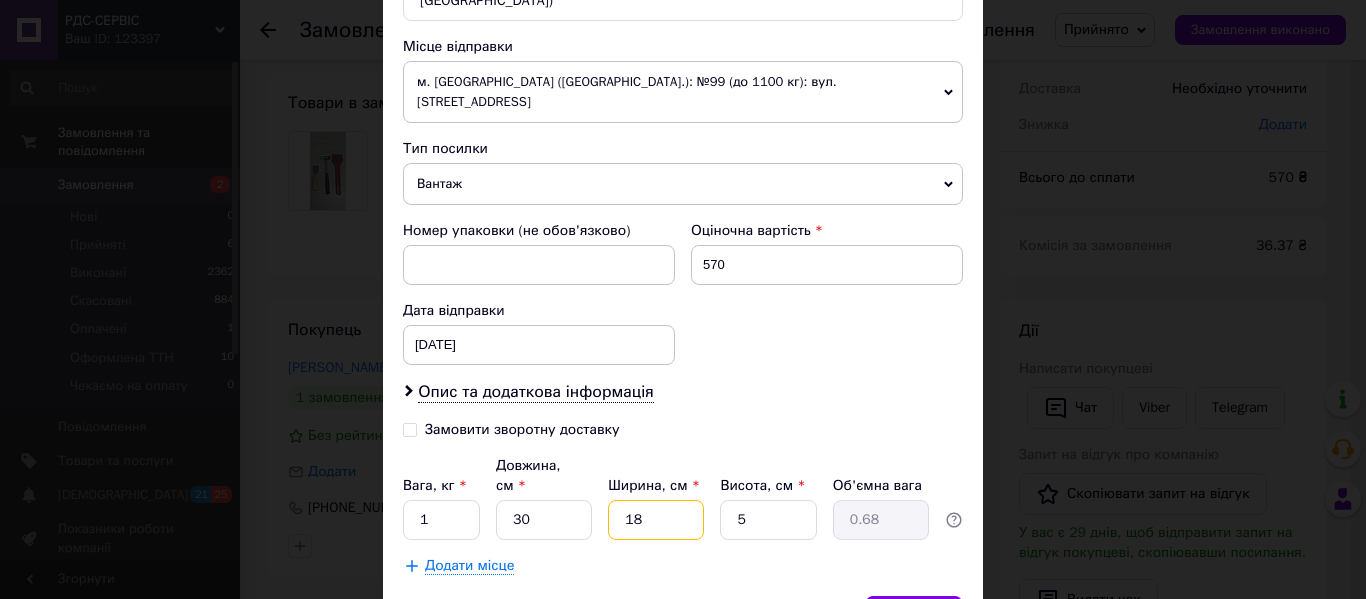type on "1" 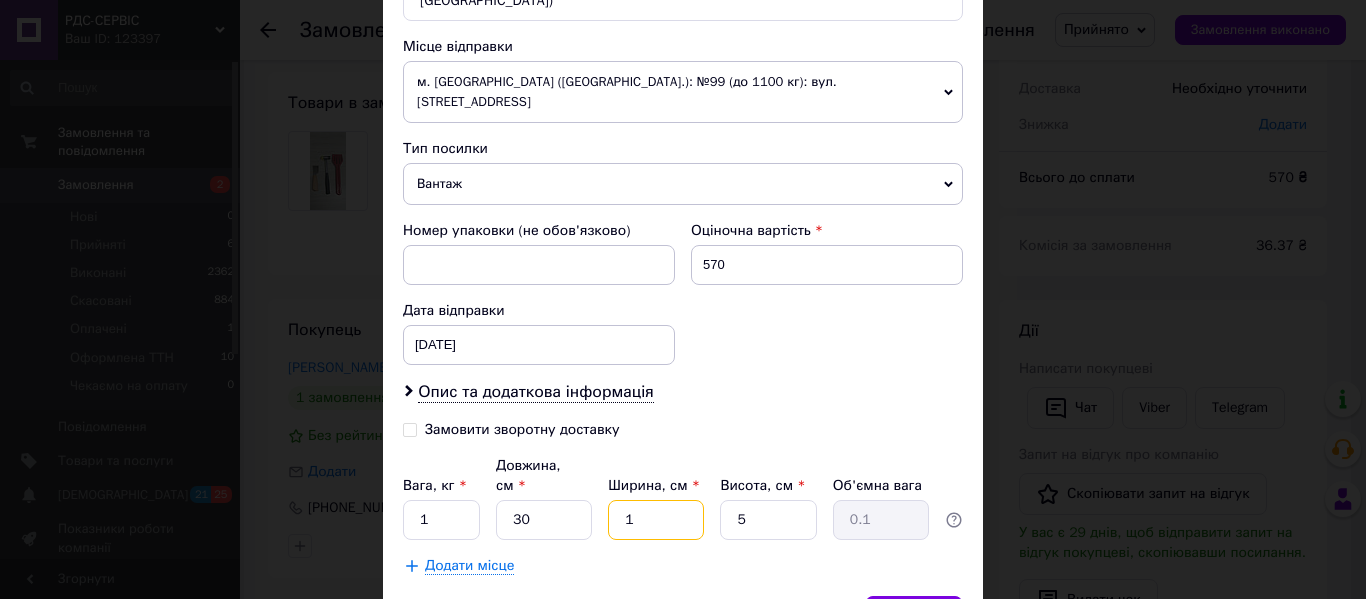 type 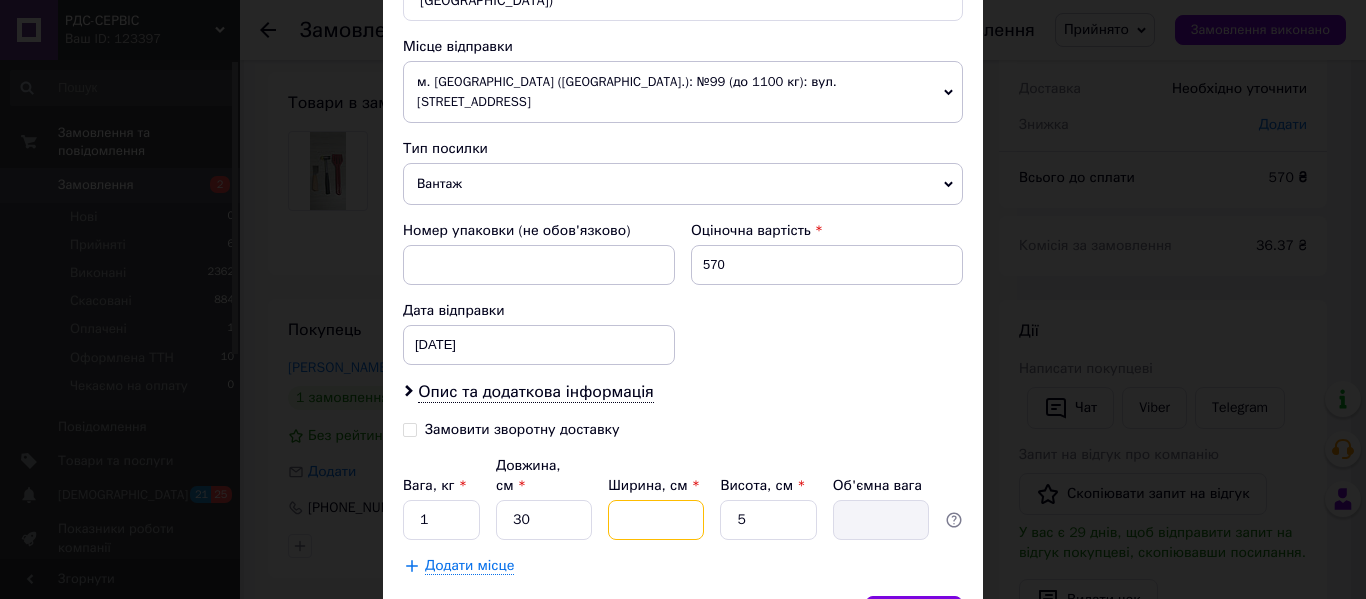 type on "5" 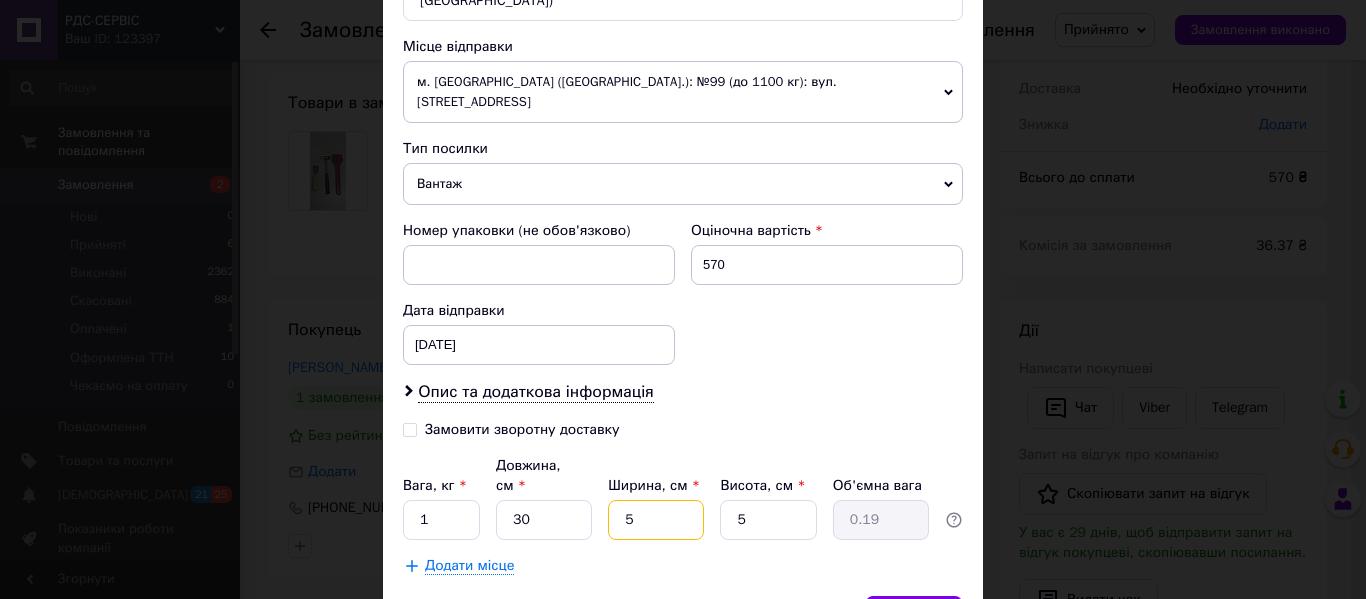 type on "5" 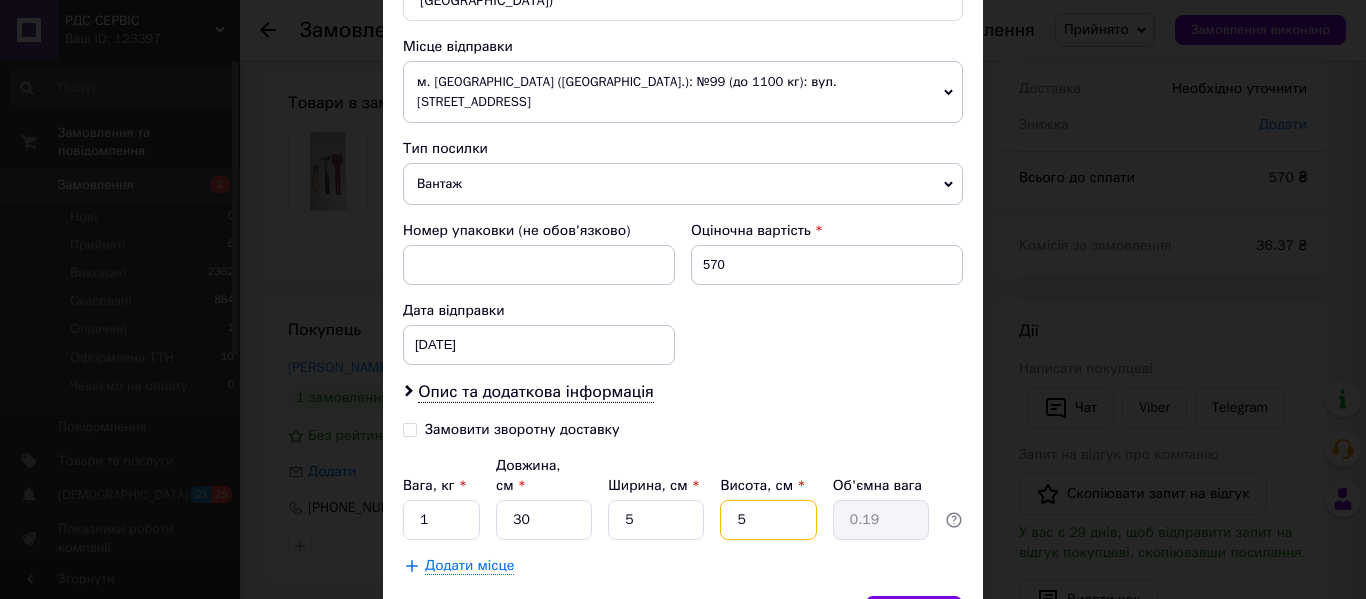 click on "5" at bounding box center (768, 520) 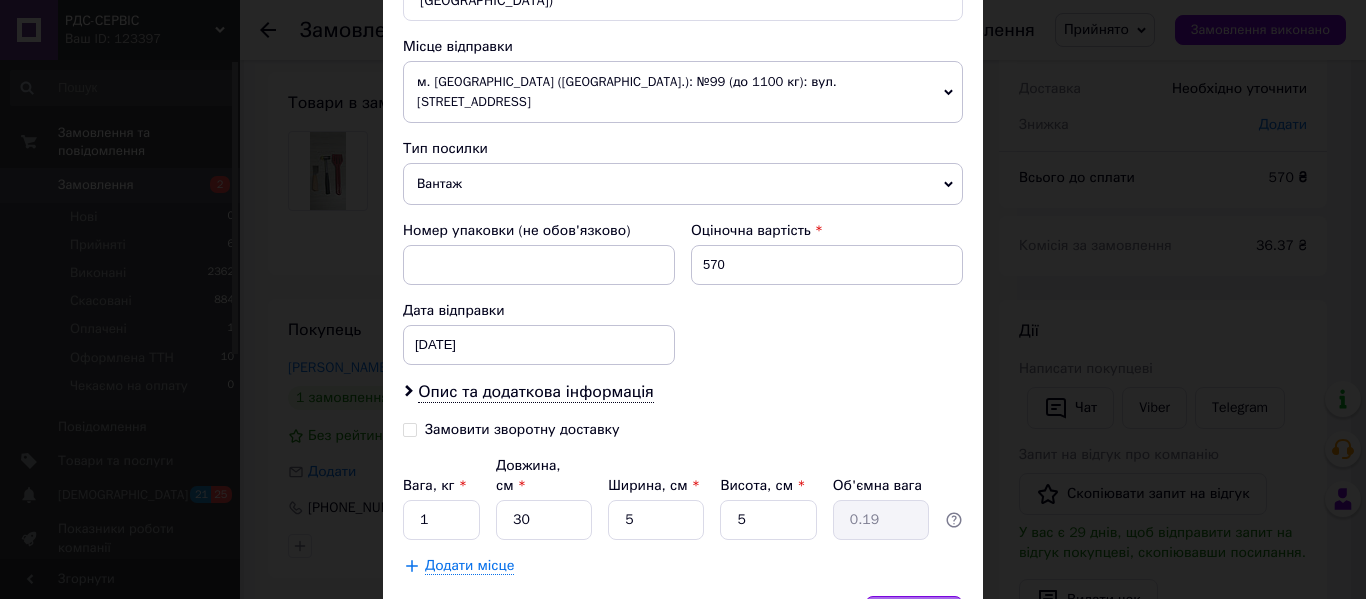 click on "Зберегти" at bounding box center [914, 616] 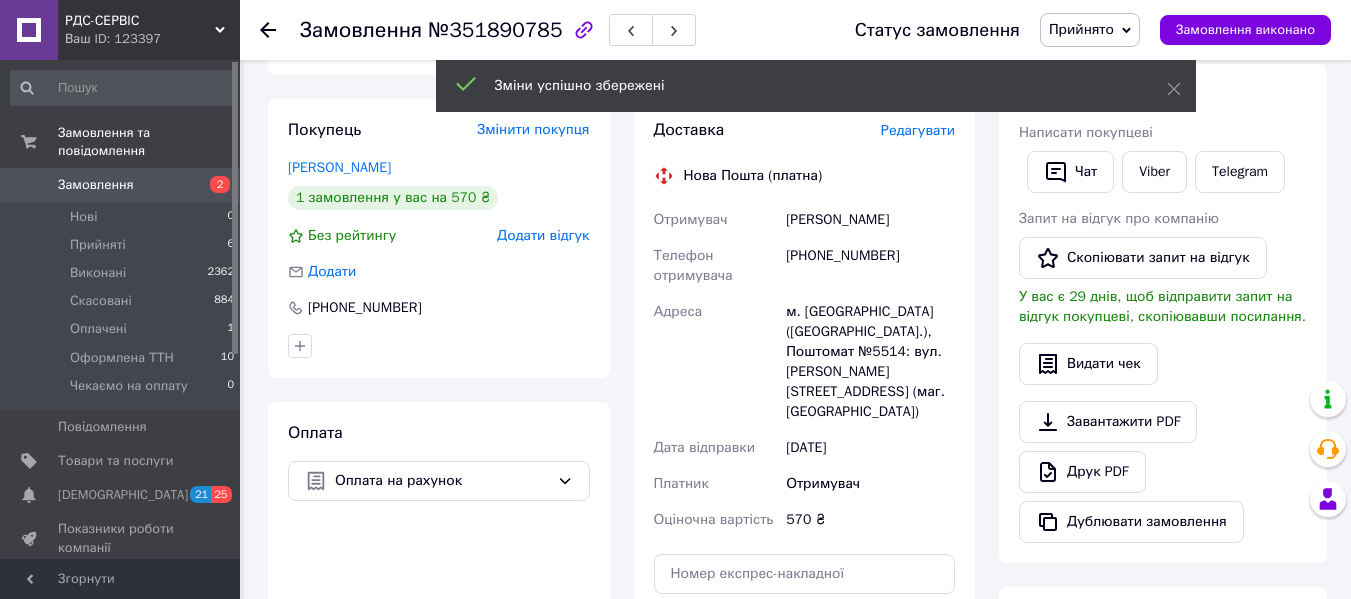 scroll, scrollTop: 500, scrollLeft: 0, axis: vertical 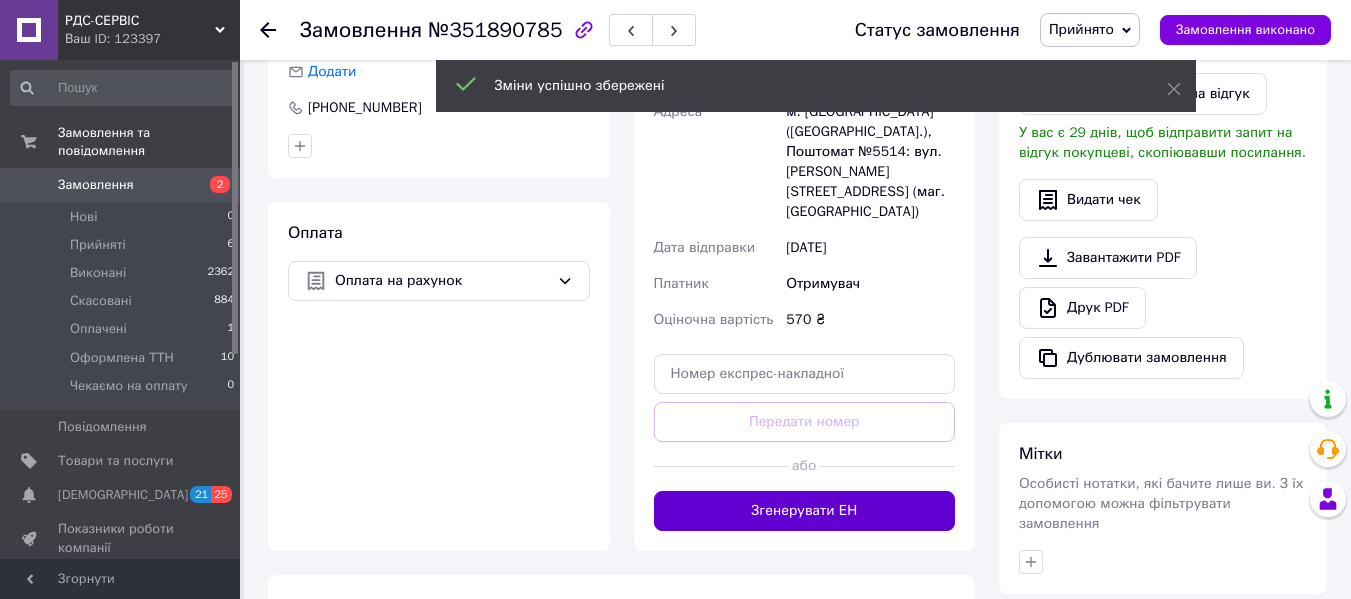 click on "Згенерувати ЕН" at bounding box center [805, 511] 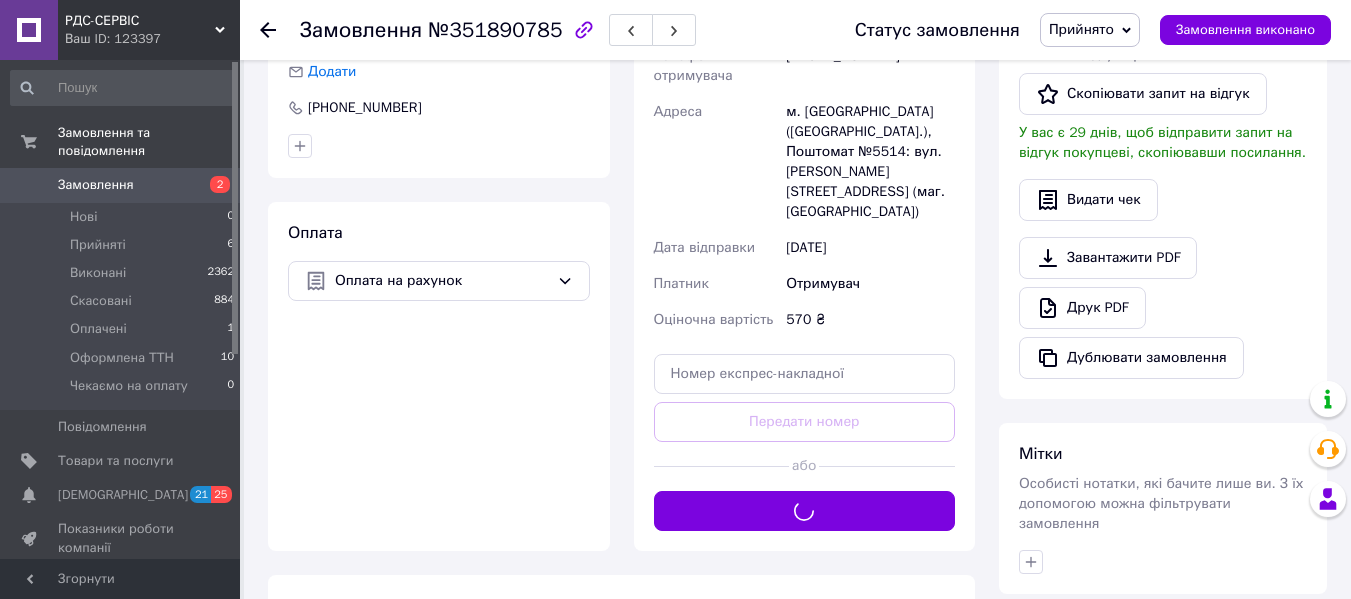 scroll, scrollTop: 300, scrollLeft: 0, axis: vertical 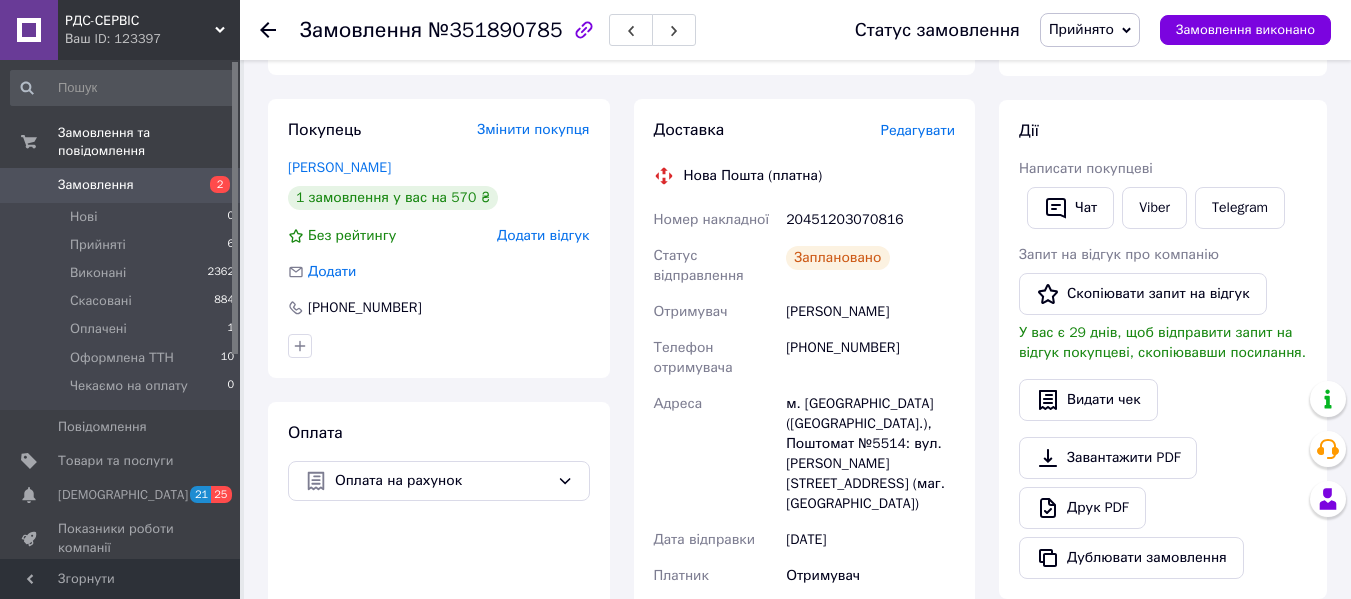 click on "Прийнято" at bounding box center (1081, 29) 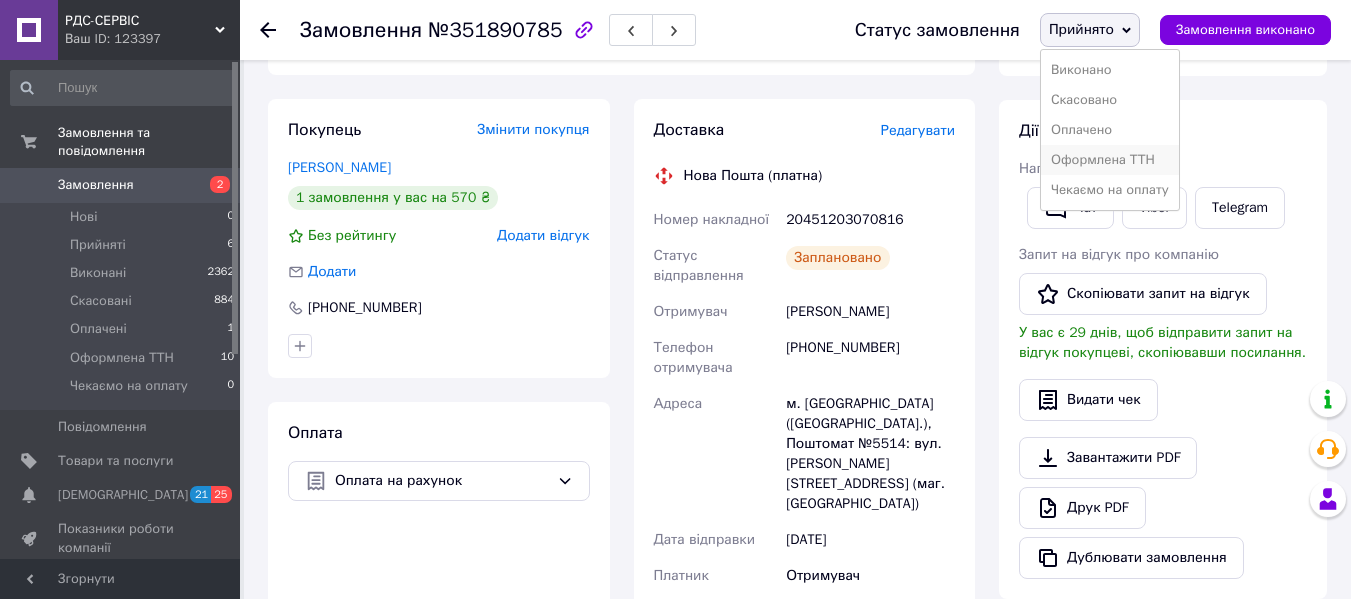click on "Оформлена ТТН" at bounding box center (1110, 160) 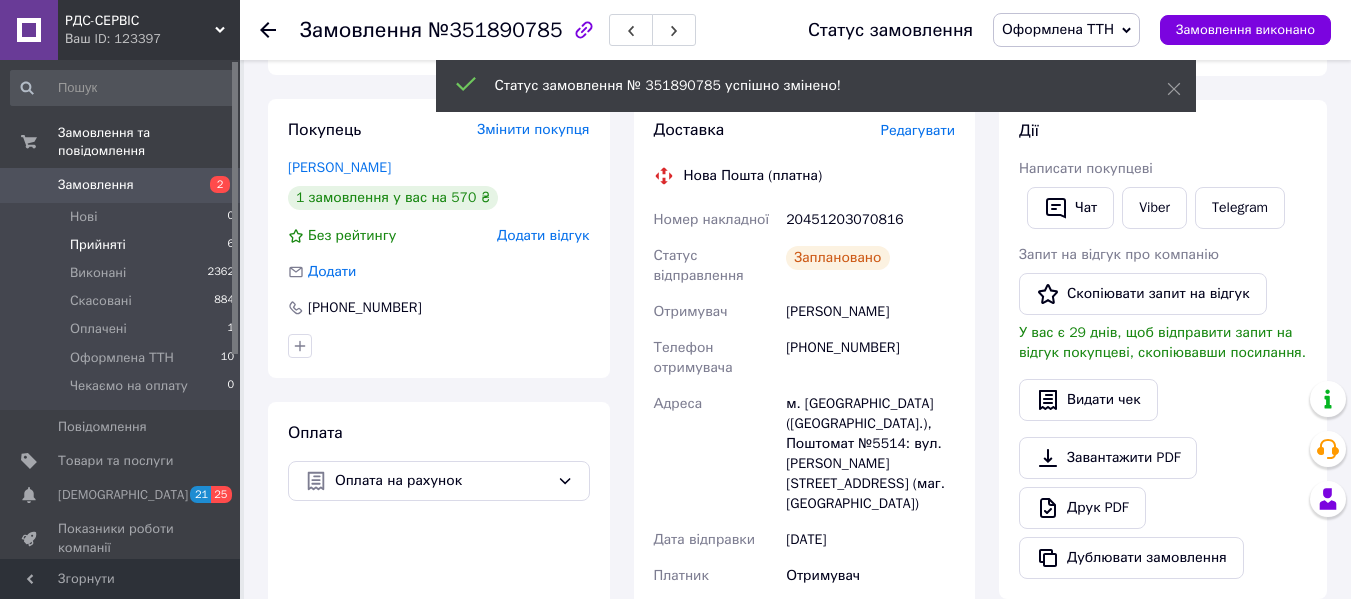 click on "Прийняті" at bounding box center (98, 245) 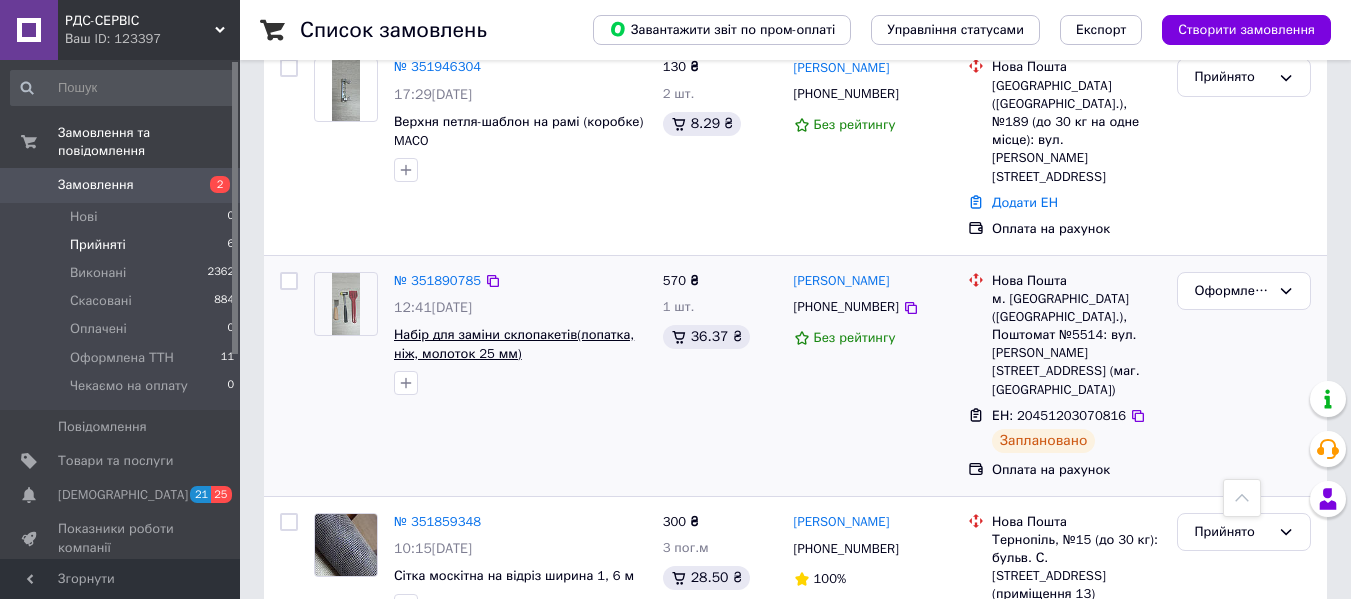 scroll, scrollTop: 700, scrollLeft: 0, axis: vertical 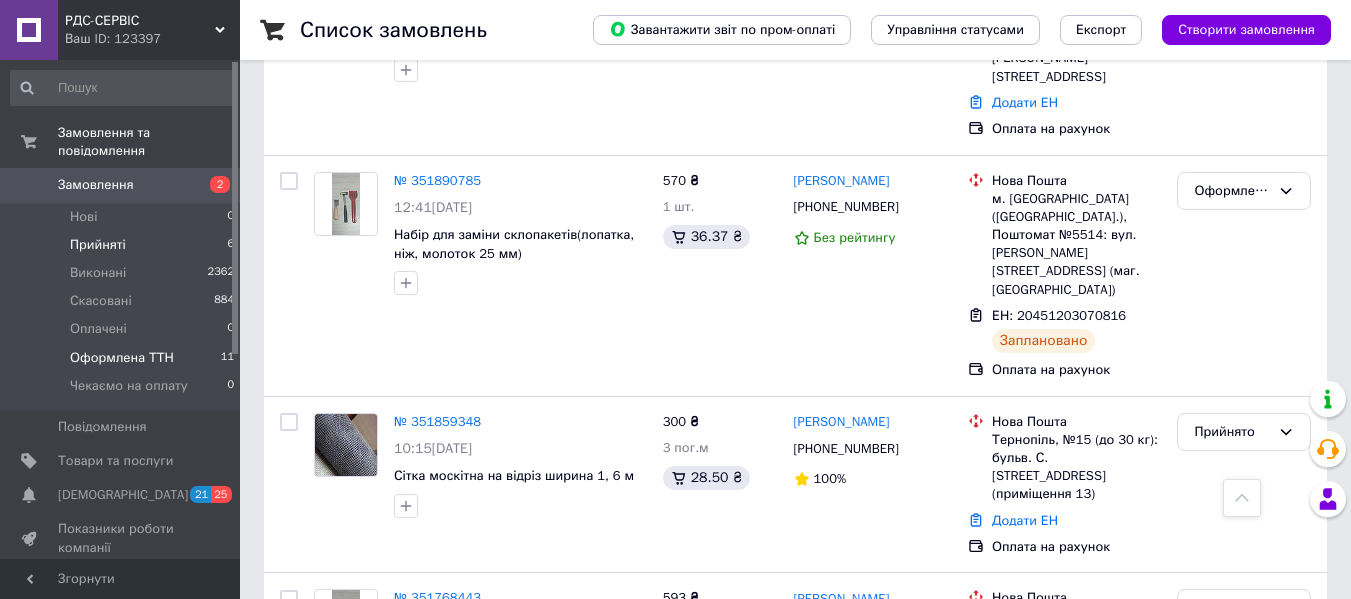 click on "Оформлена ТТН" at bounding box center [122, 358] 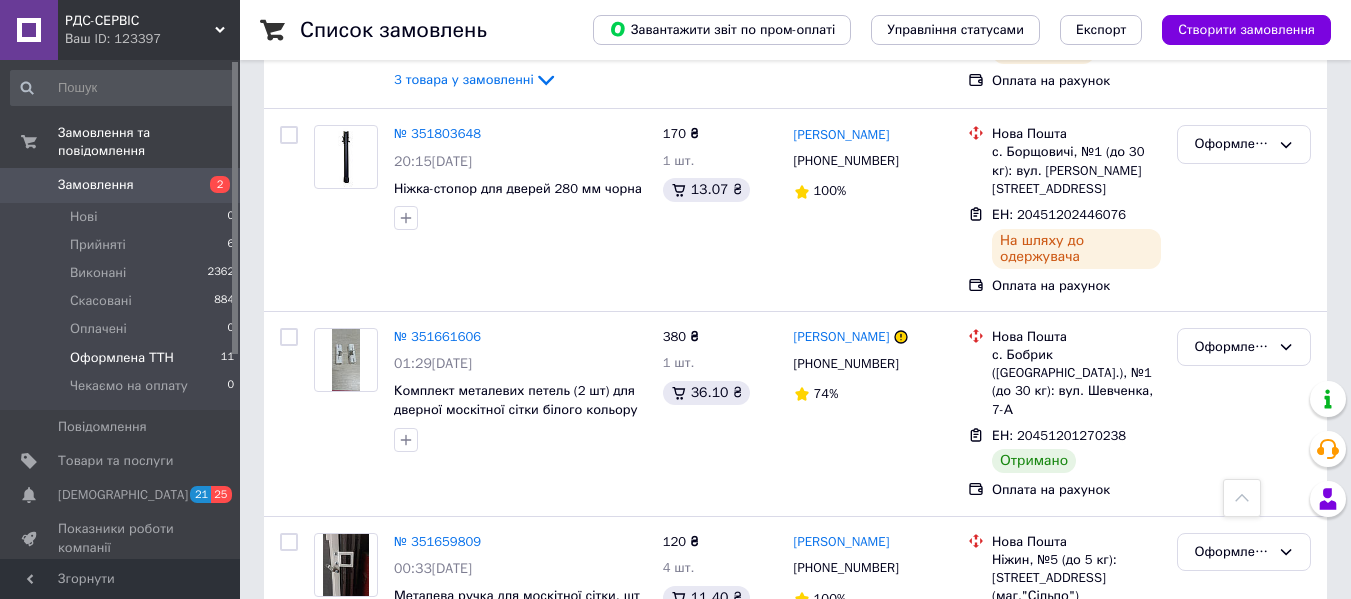 scroll, scrollTop: 1000, scrollLeft: 0, axis: vertical 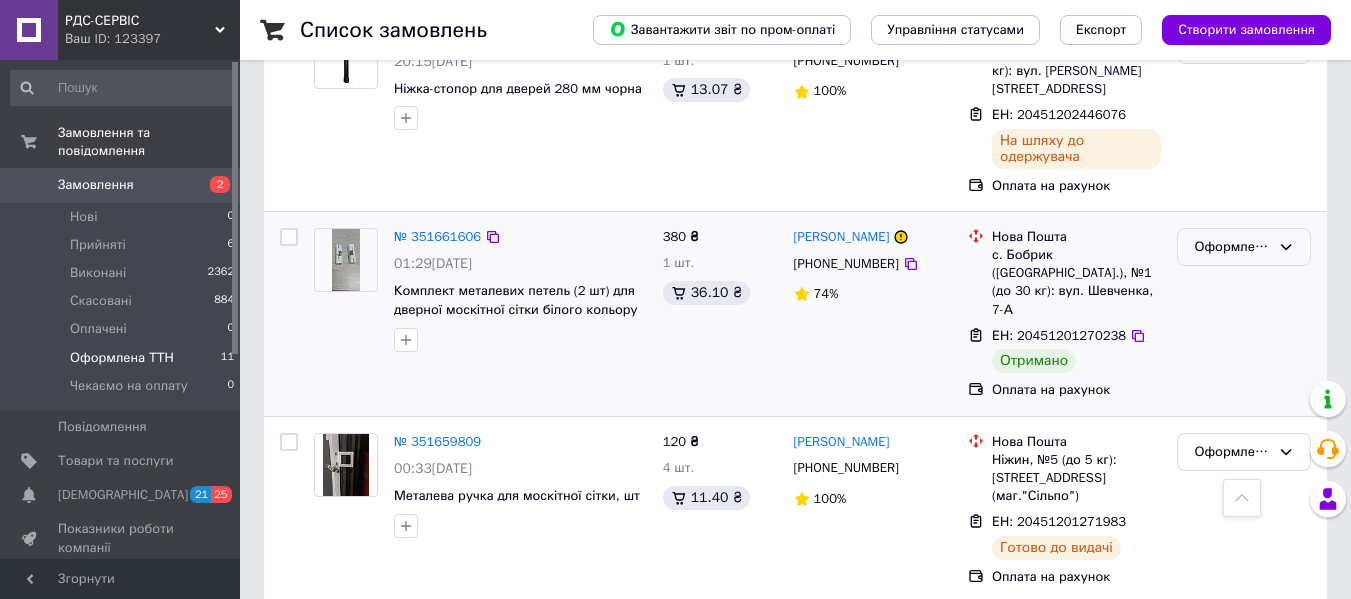 click on "Оформлена ТТН" at bounding box center (1232, 247) 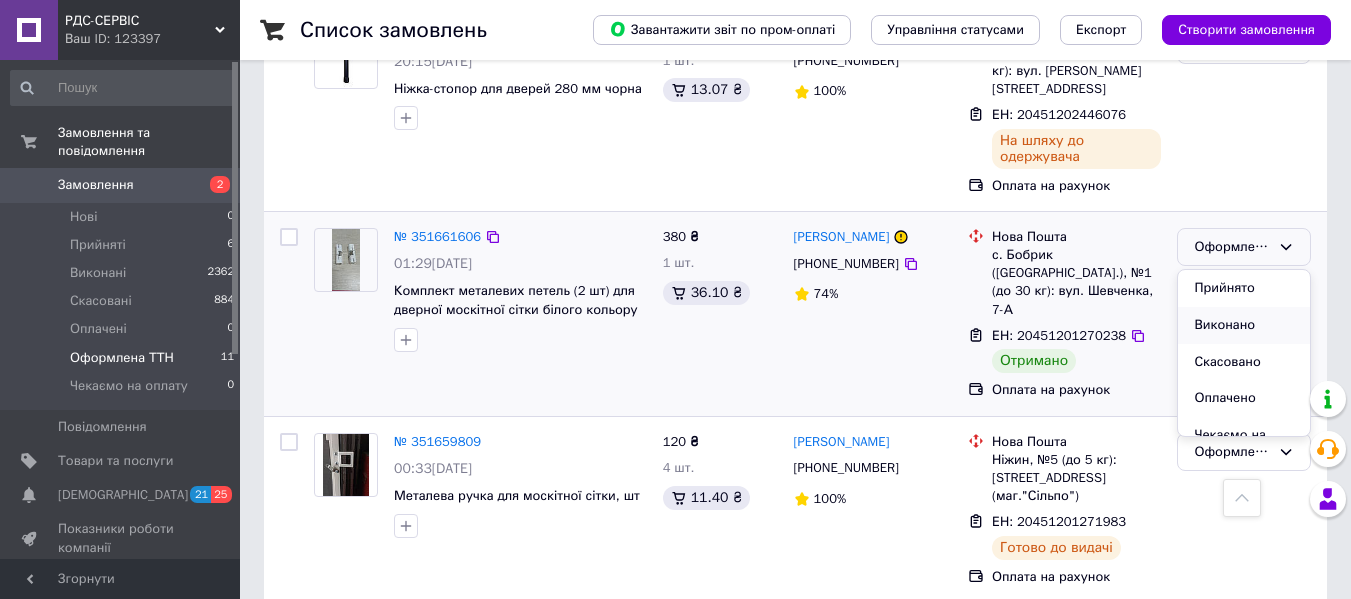 click on "Виконано" at bounding box center [1244, 325] 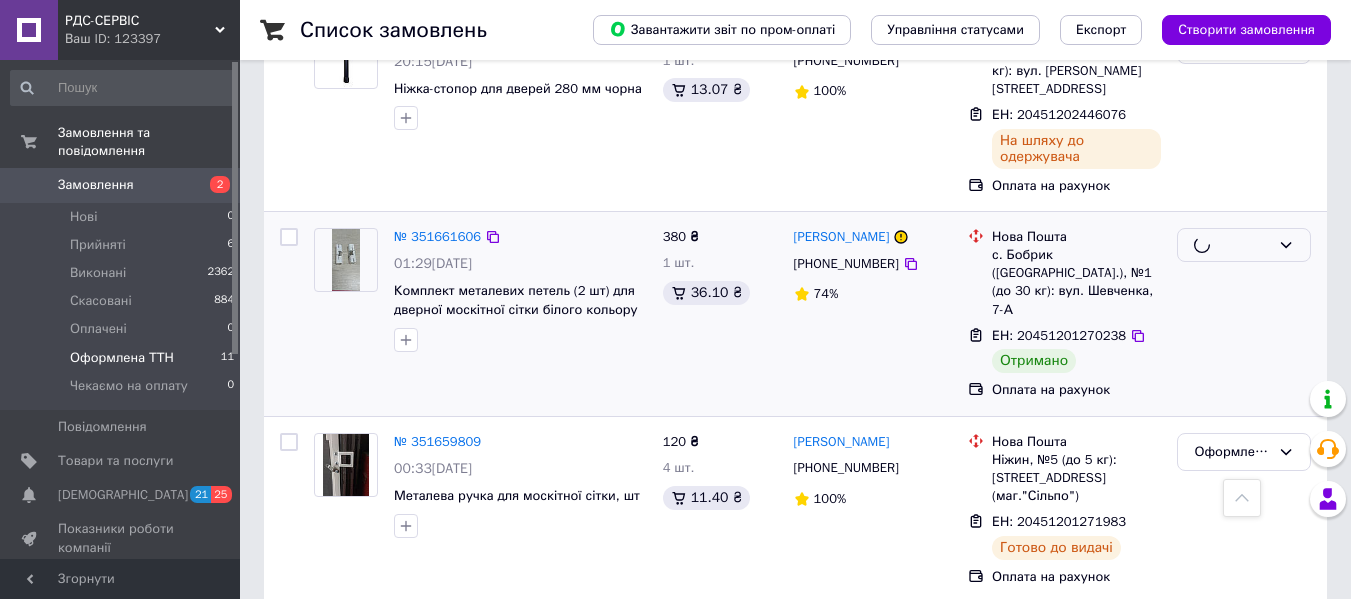 scroll, scrollTop: 1100, scrollLeft: 0, axis: vertical 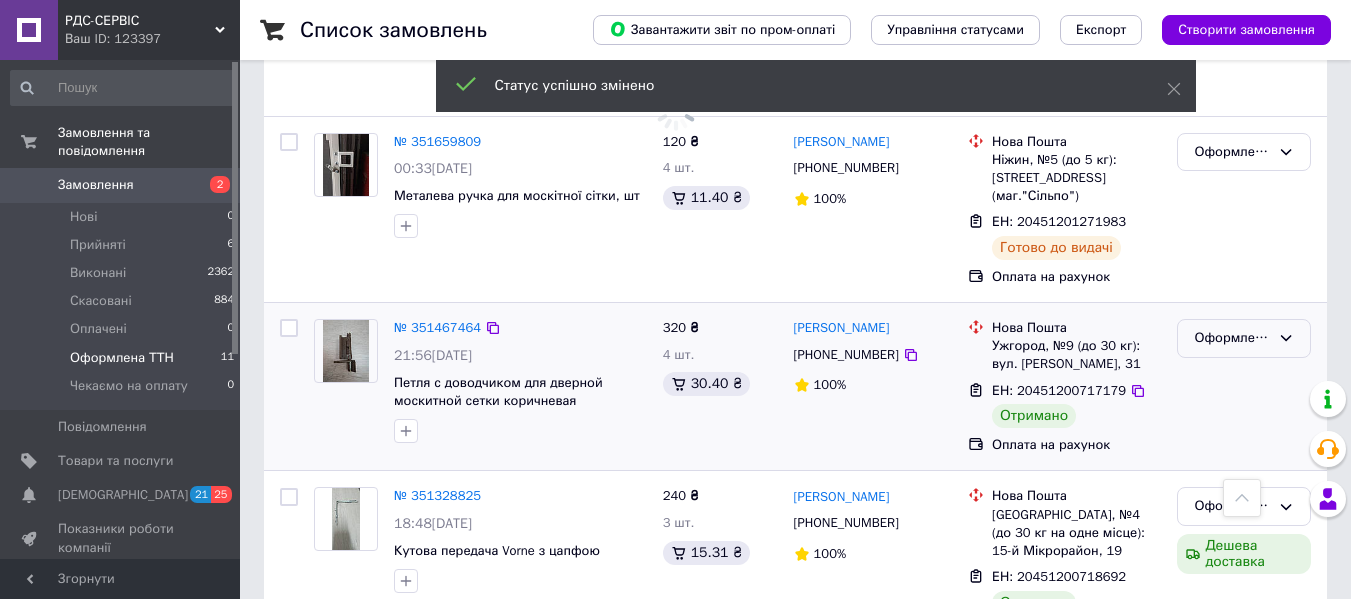 click on "Оформлена ТТН" at bounding box center [1232, 338] 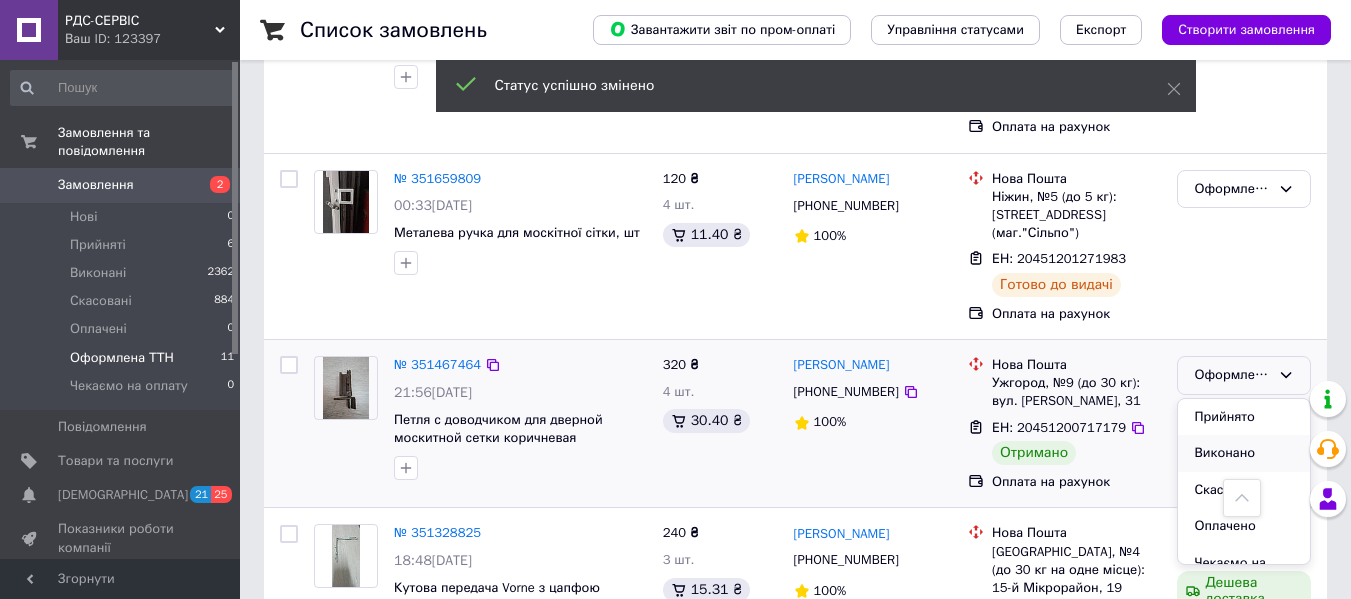 click on "Виконано" at bounding box center [1244, 453] 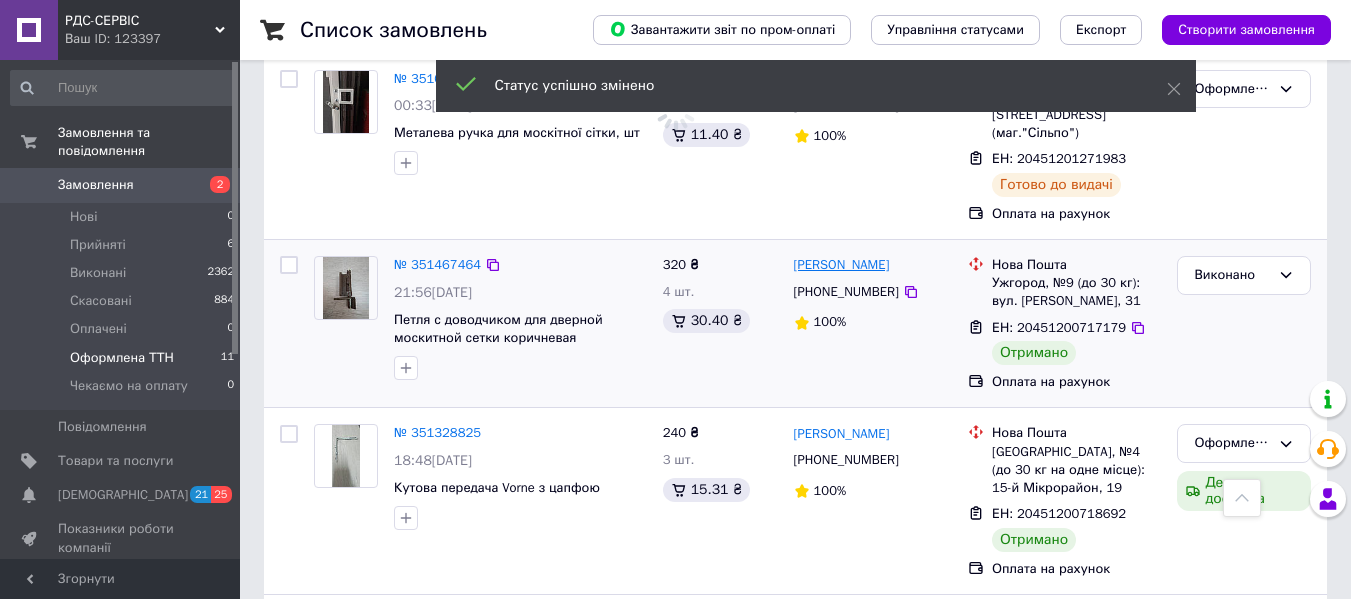 scroll, scrollTop: 1704, scrollLeft: 0, axis: vertical 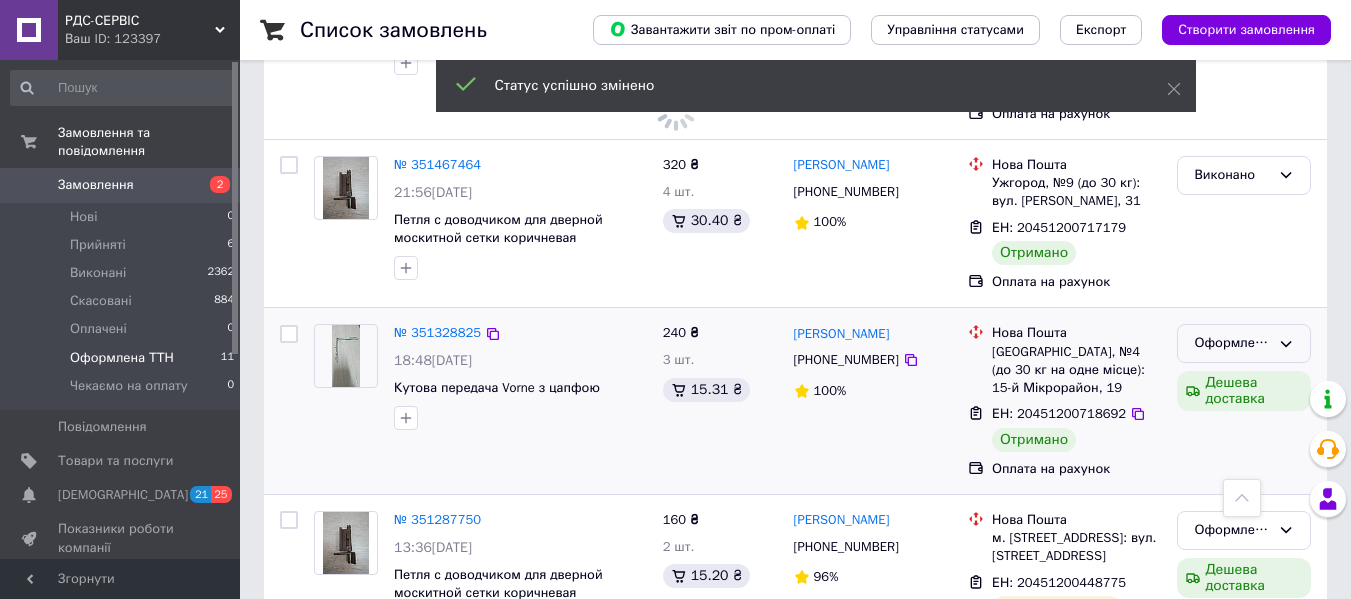 click on "Оформлена ТТН" at bounding box center [1232, 343] 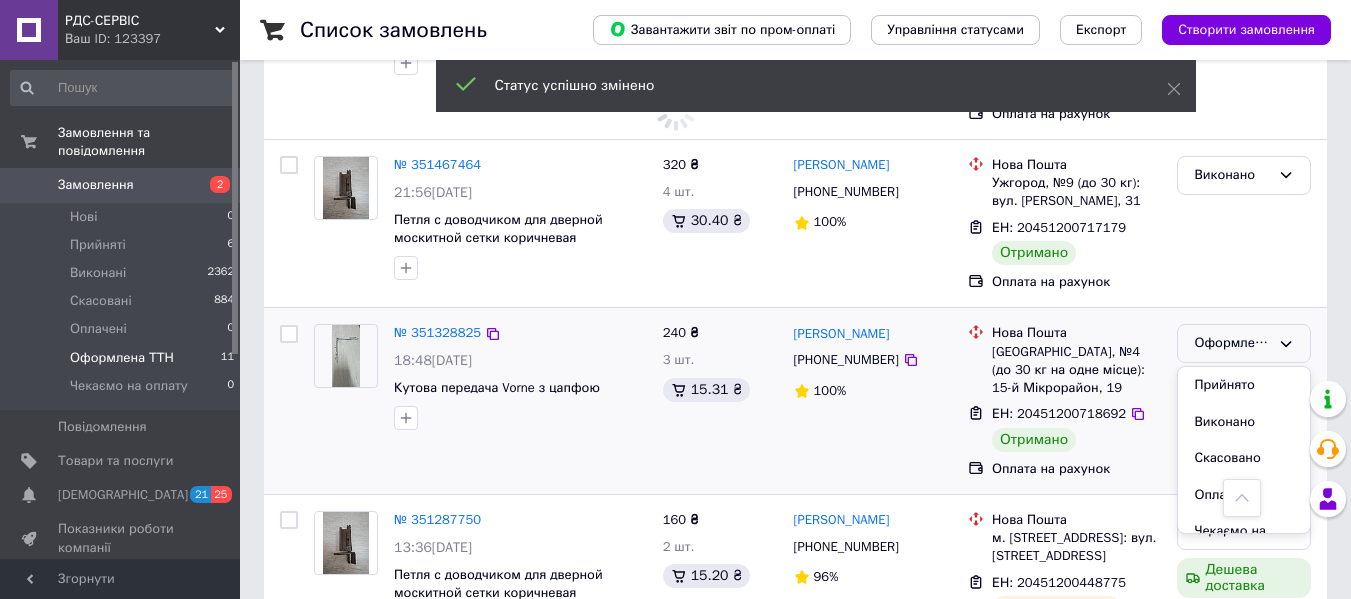click on "Виконано" at bounding box center [1244, 422] 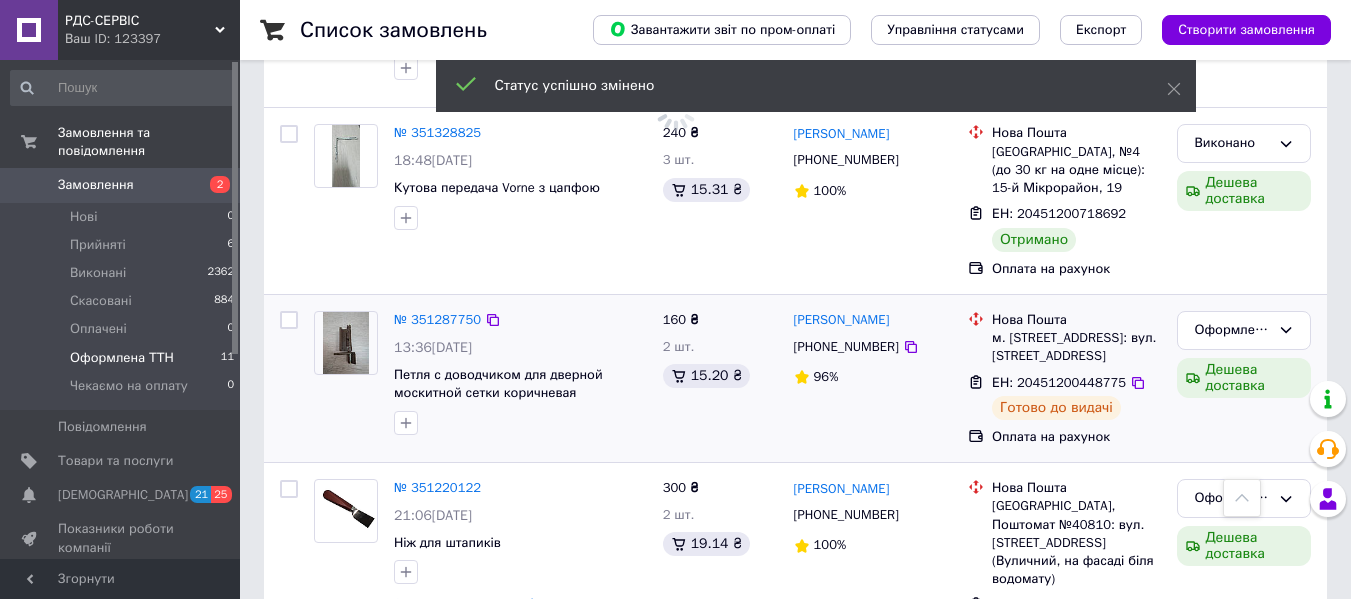 scroll, scrollTop: 2004, scrollLeft: 0, axis: vertical 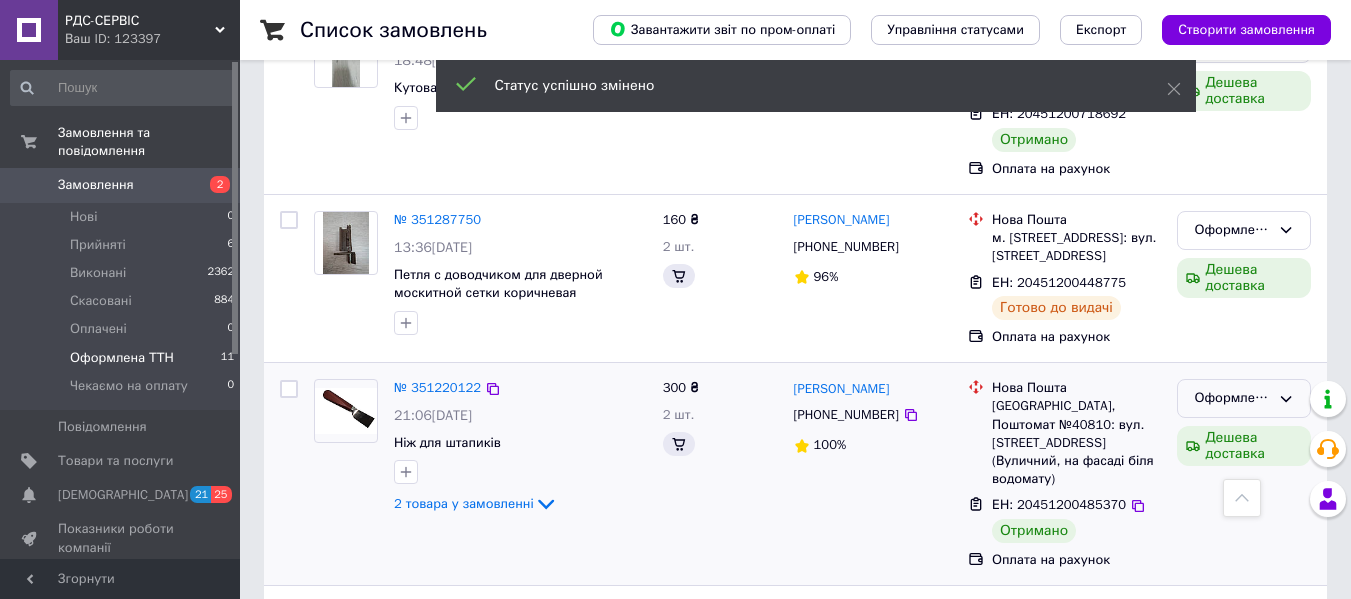 click on "Оформлена ТТН" at bounding box center [1232, 398] 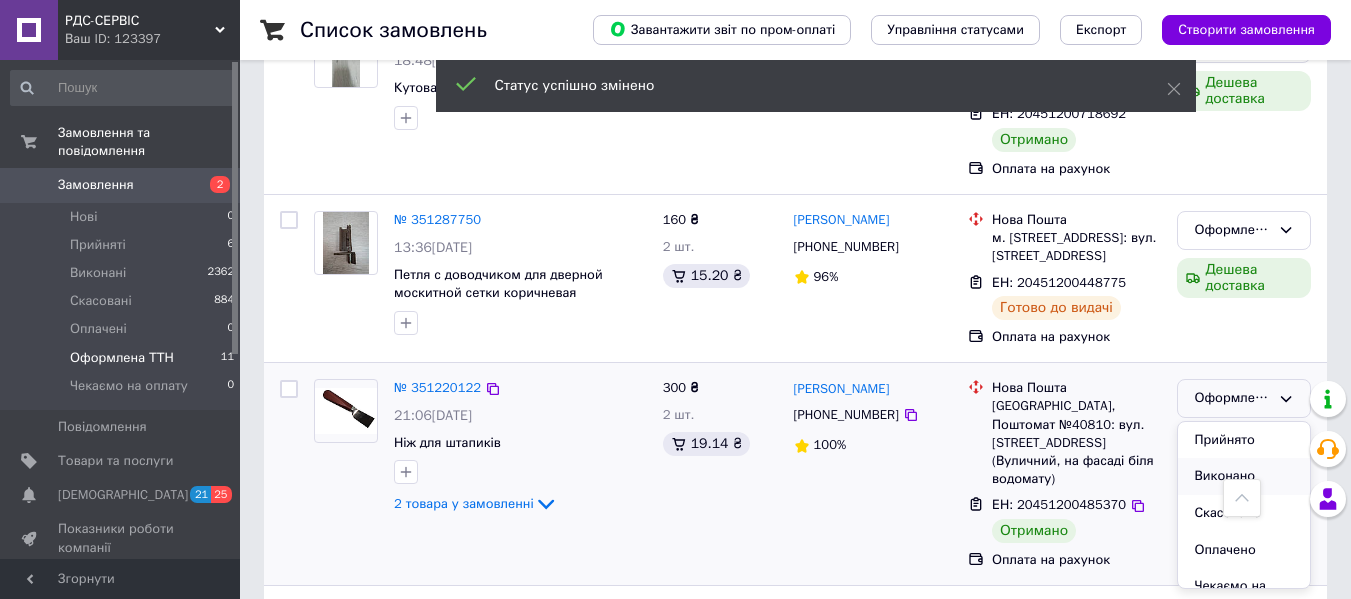 click on "Виконано" at bounding box center (1244, 476) 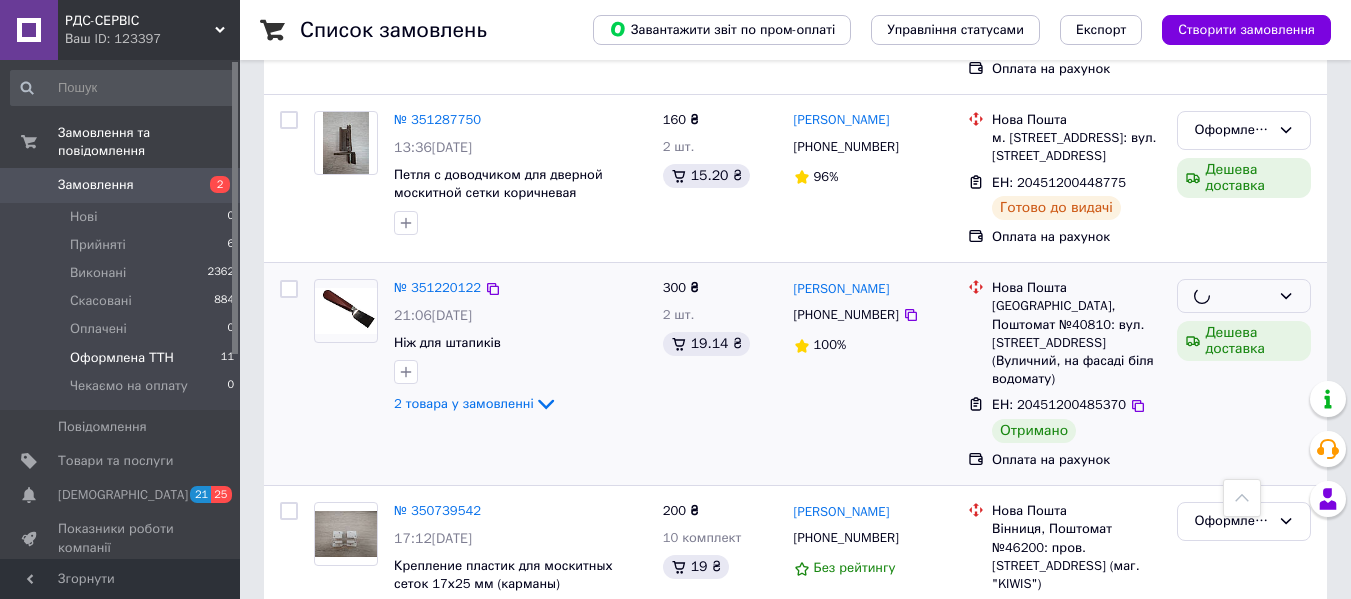 scroll, scrollTop: 2110, scrollLeft: 0, axis: vertical 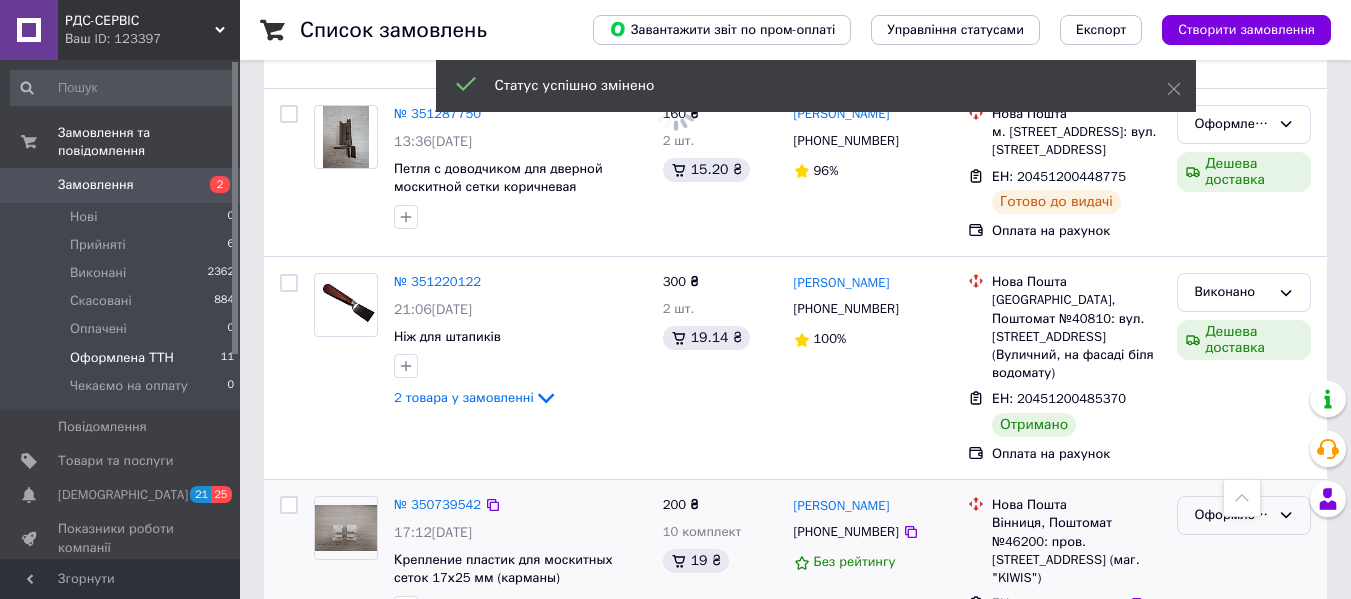 click on "Оформлена ТТН" at bounding box center [1232, 515] 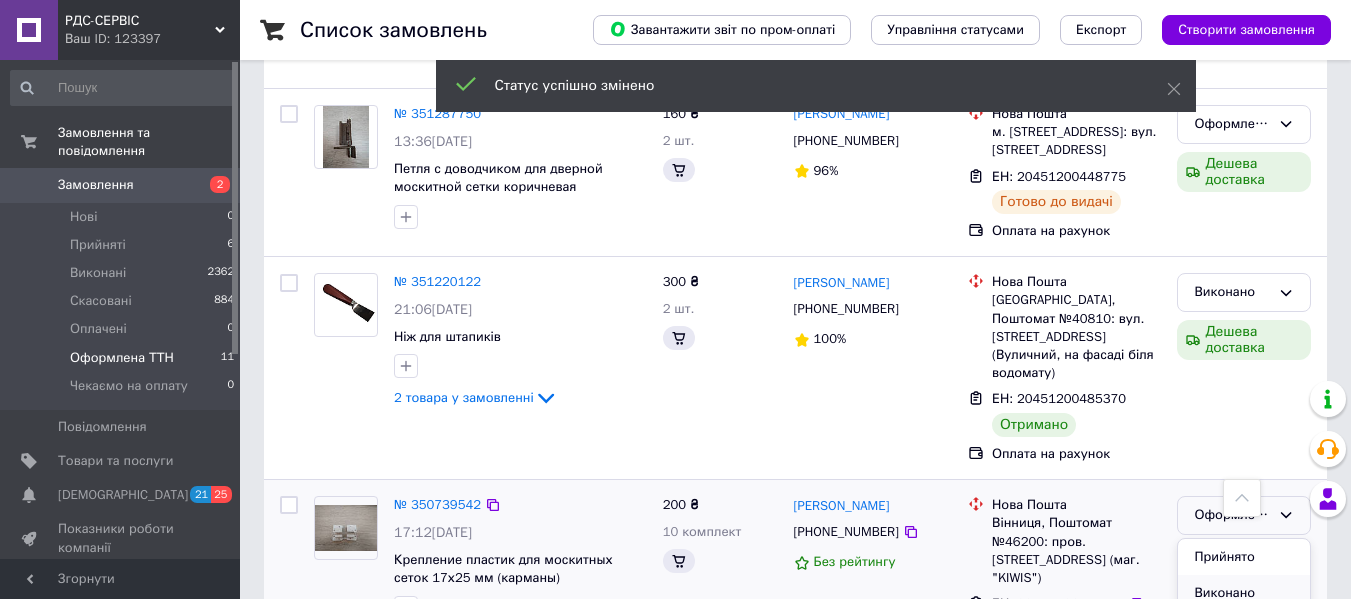 click on "Виконано" at bounding box center (1244, 593) 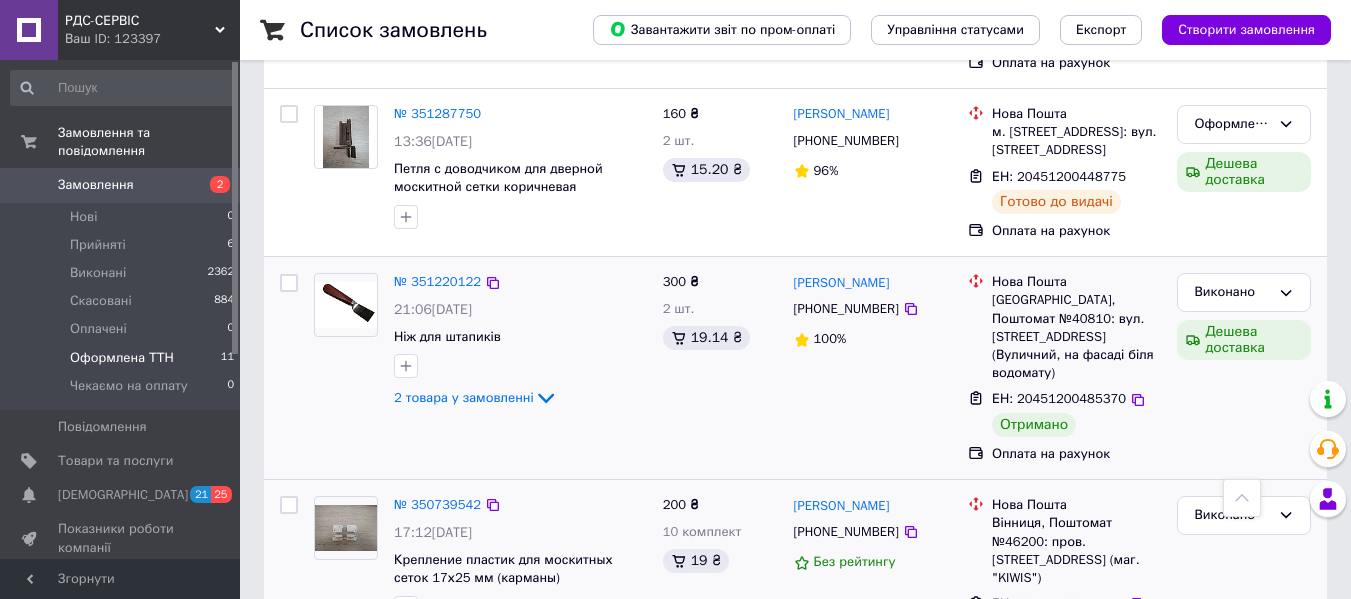 click on "№ 351220122 21:06[DATE] Ніж для штапиків 2 товара у замовленні" at bounding box center (480, 368) 